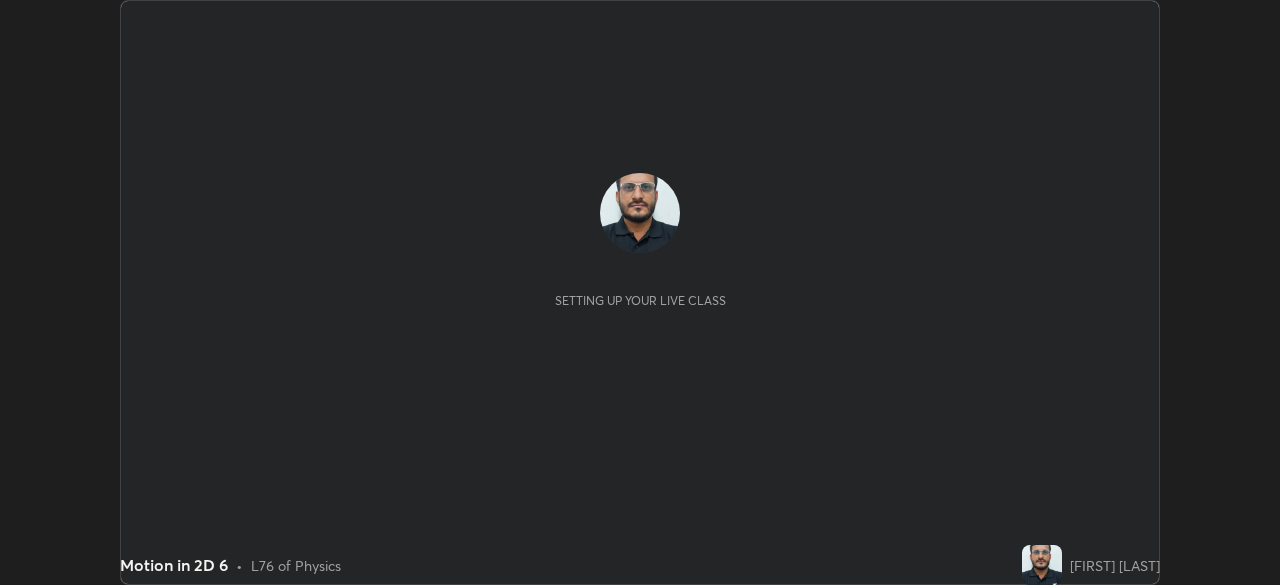 scroll, scrollTop: 0, scrollLeft: 0, axis: both 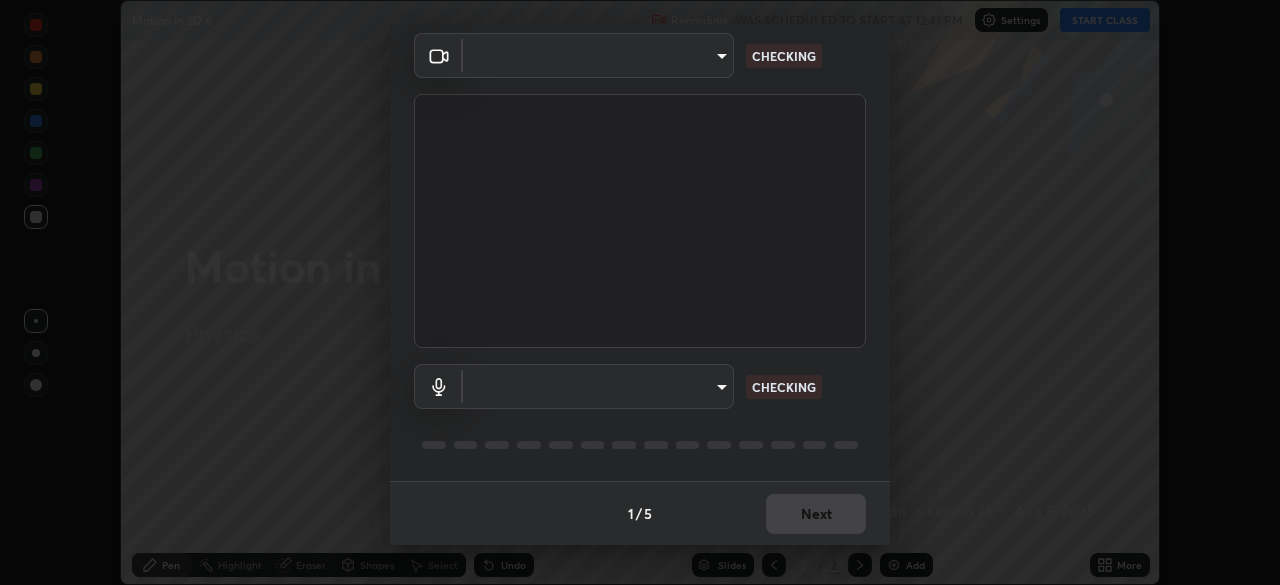 type on "219a49c928e9c0b46faffe4f39ef64d047ff4b9bef24b59344cfd42c927ef79e" 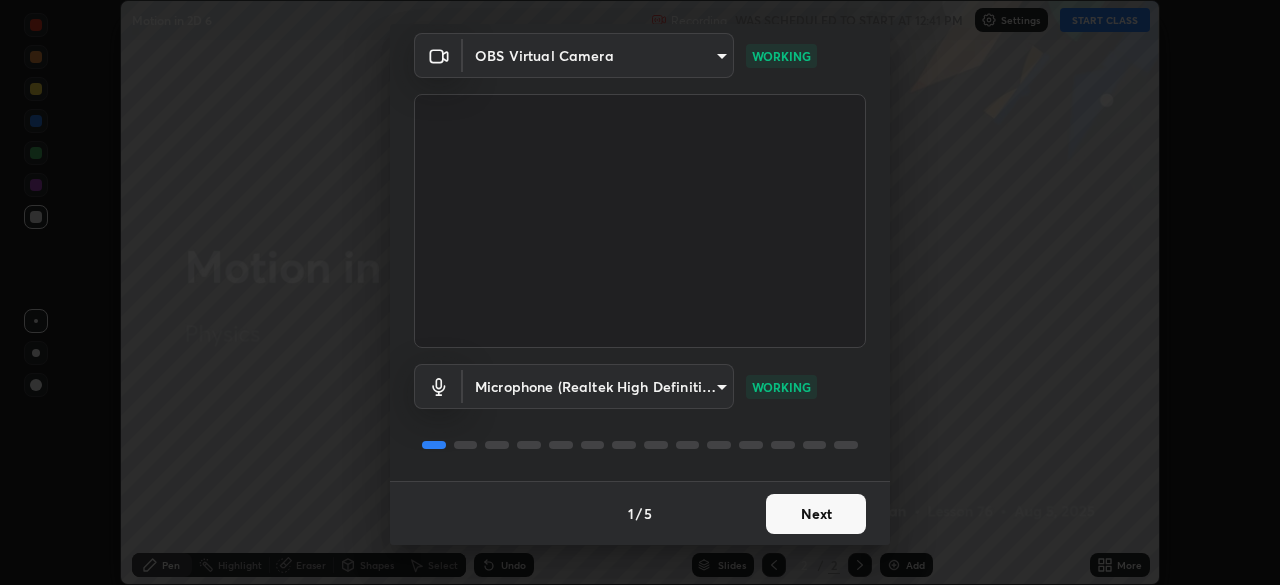click on "Next" at bounding box center [816, 514] 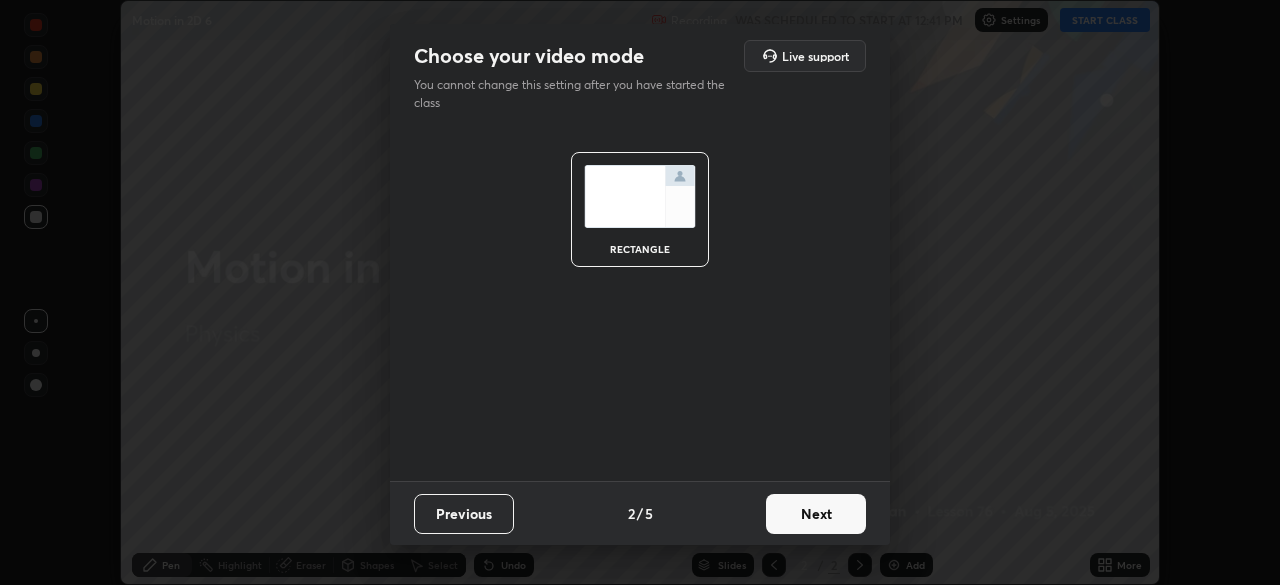 click on "Next" at bounding box center [816, 514] 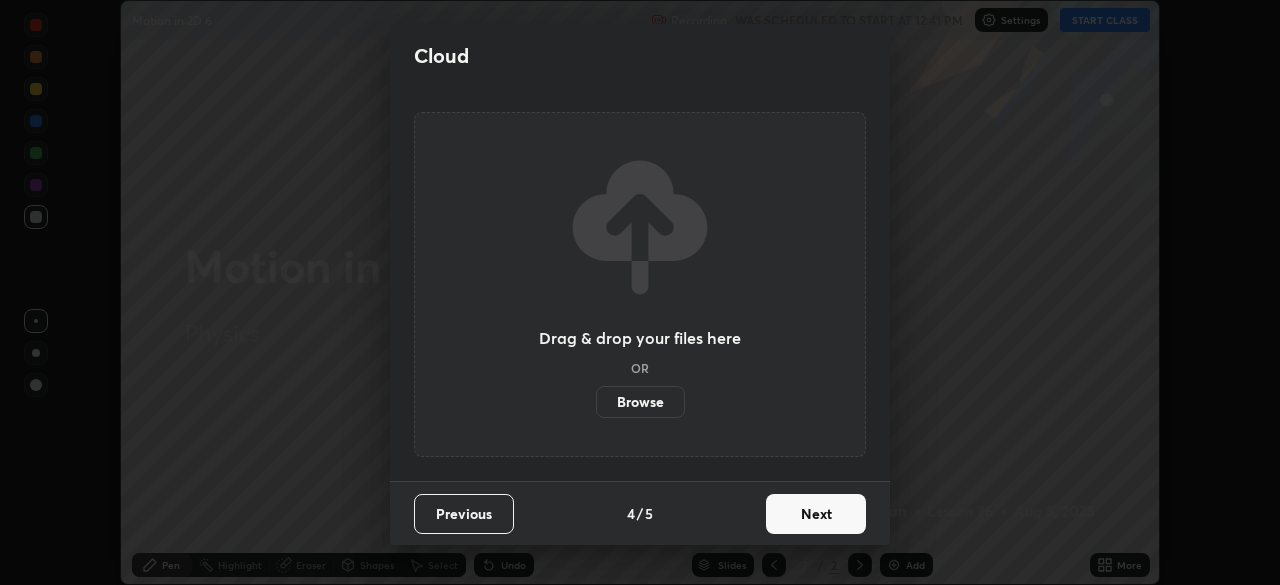 click on "Next" at bounding box center [816, 514] 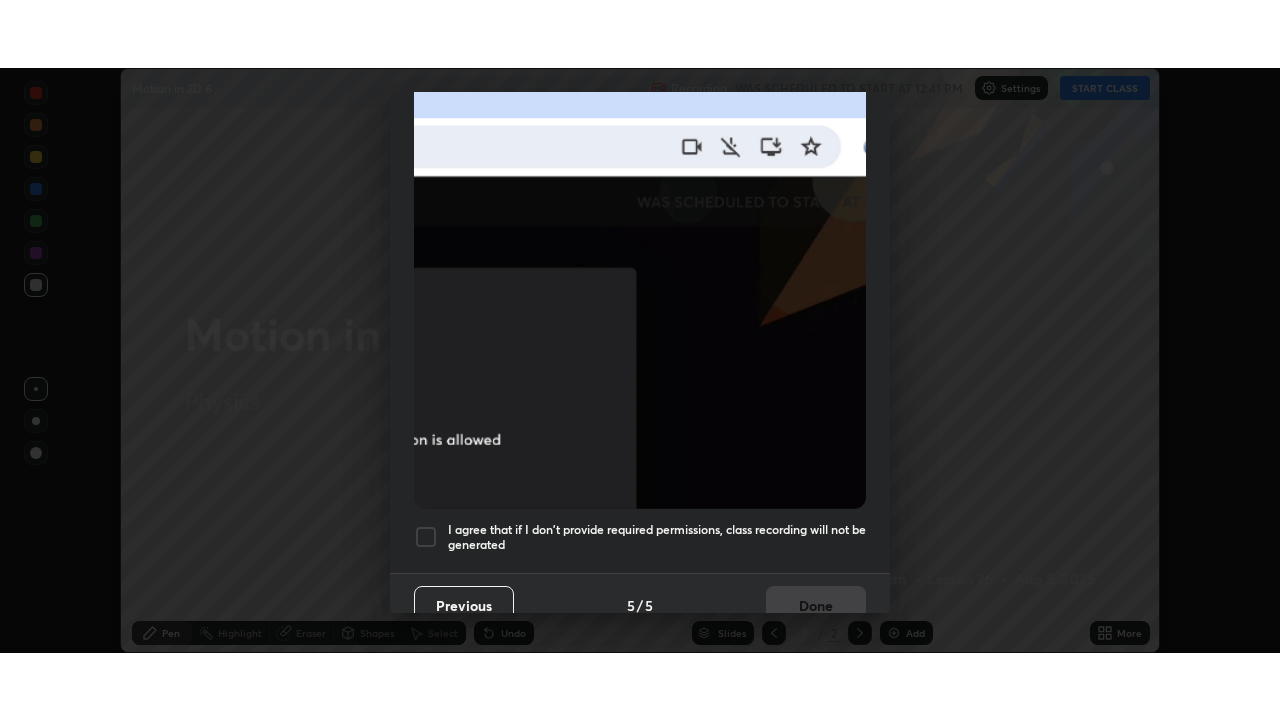 scroll, scrollTop: 479, scrollLeft: 0, axis: vertical 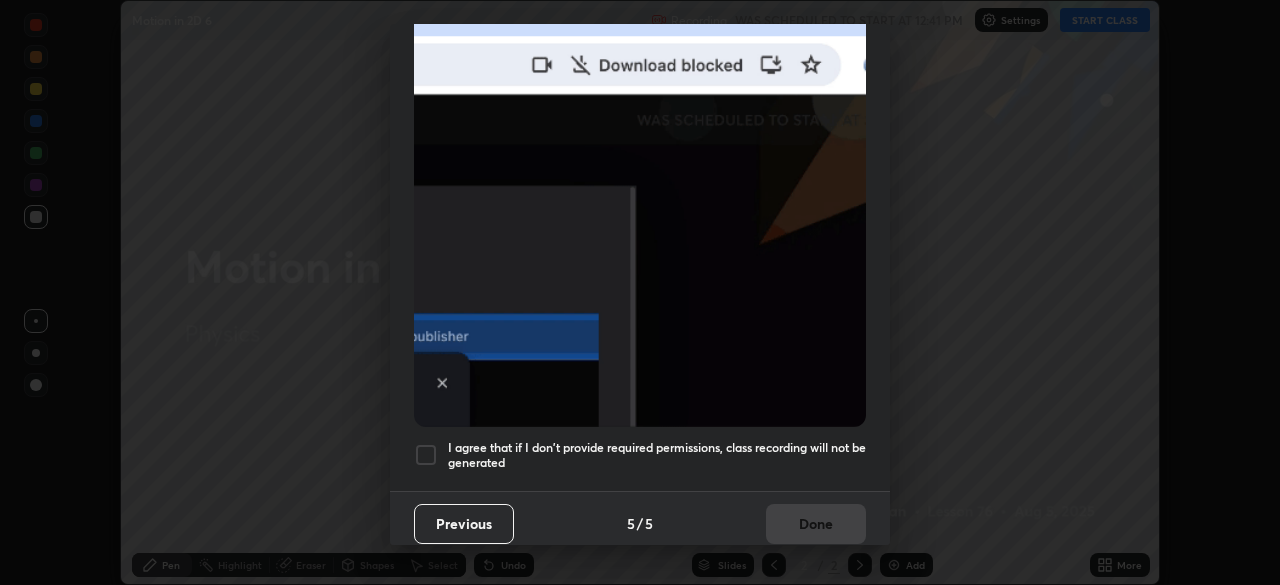 click at bounding box center [426, 455] 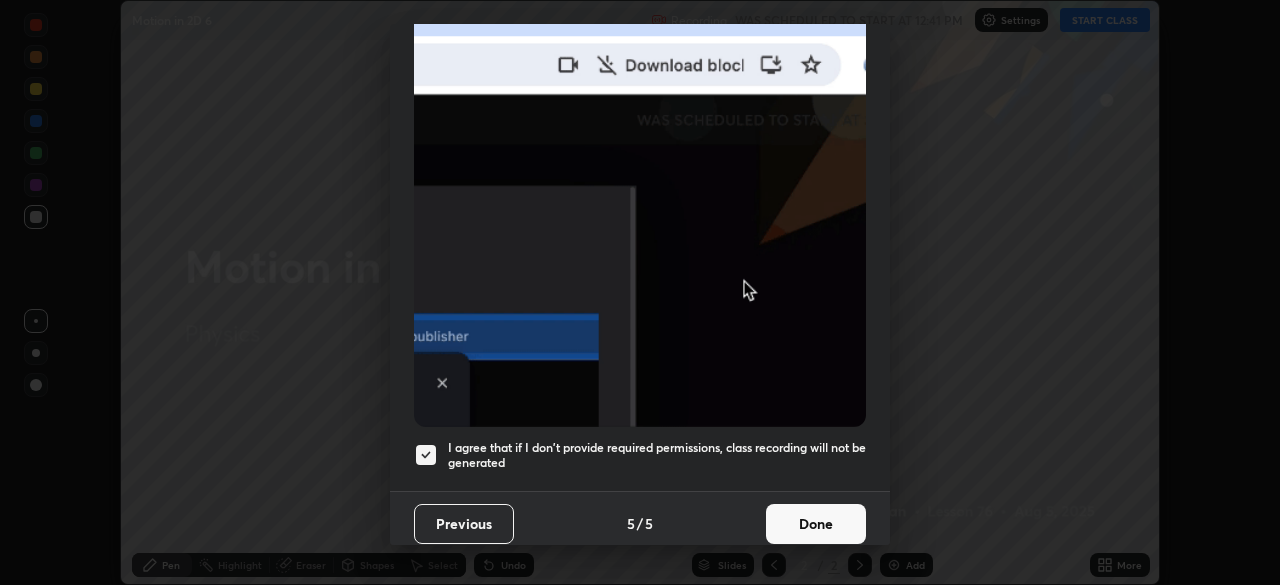 click on "Done" at bounding box center [816, 524] 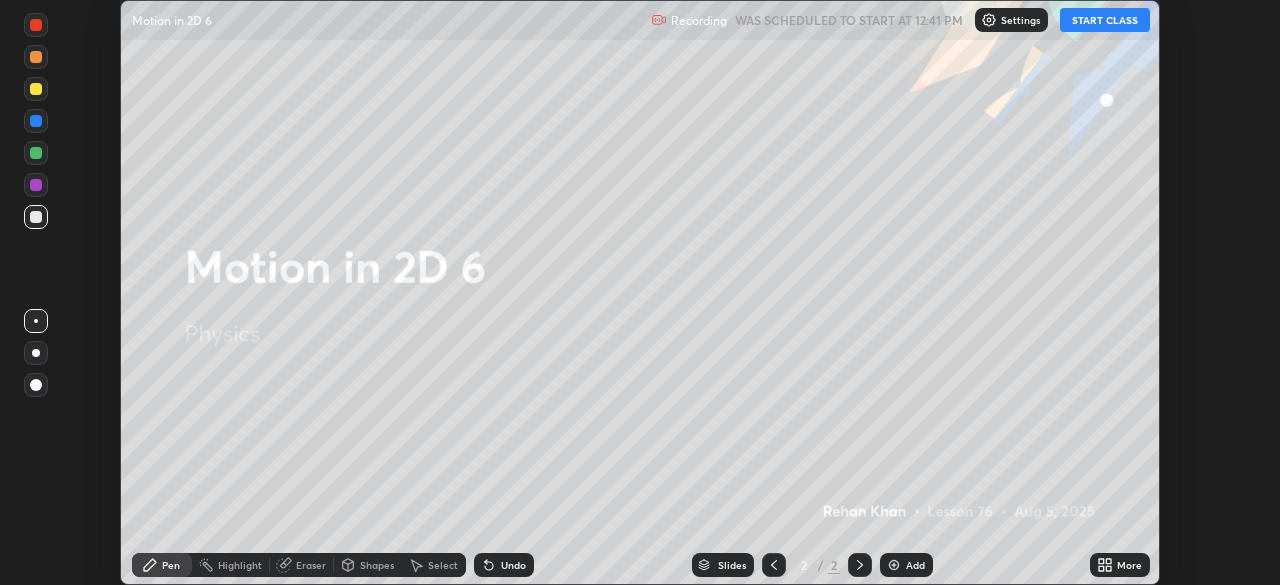 click on "START CLASS" at bounding box center (1105, 20) 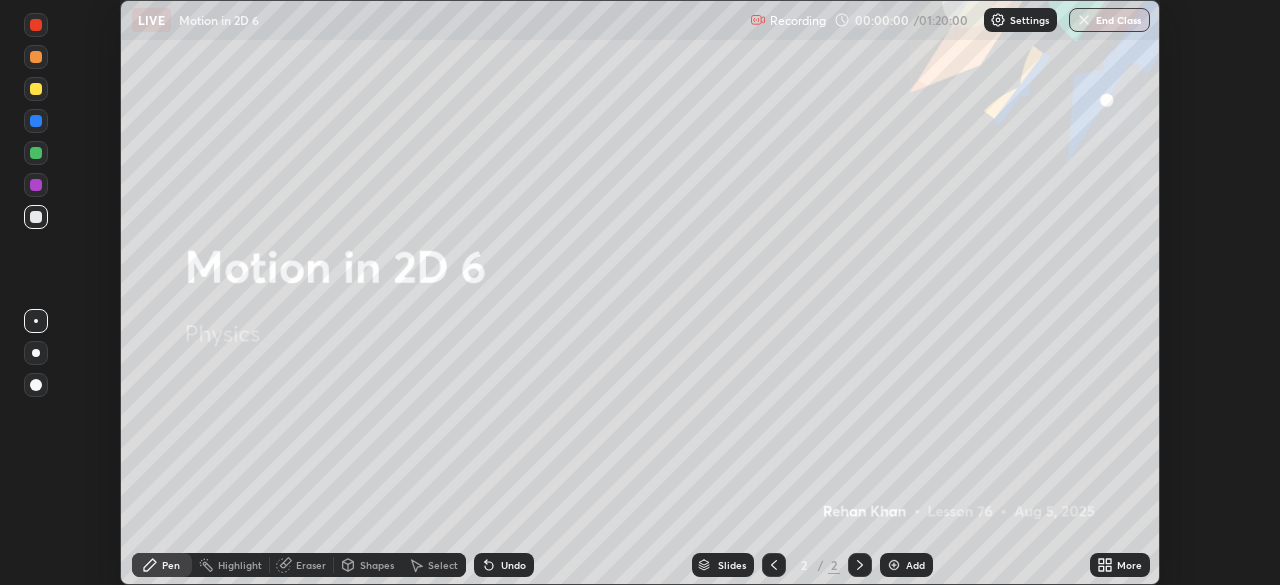 click on "More" at bounding box center [1129, 565] 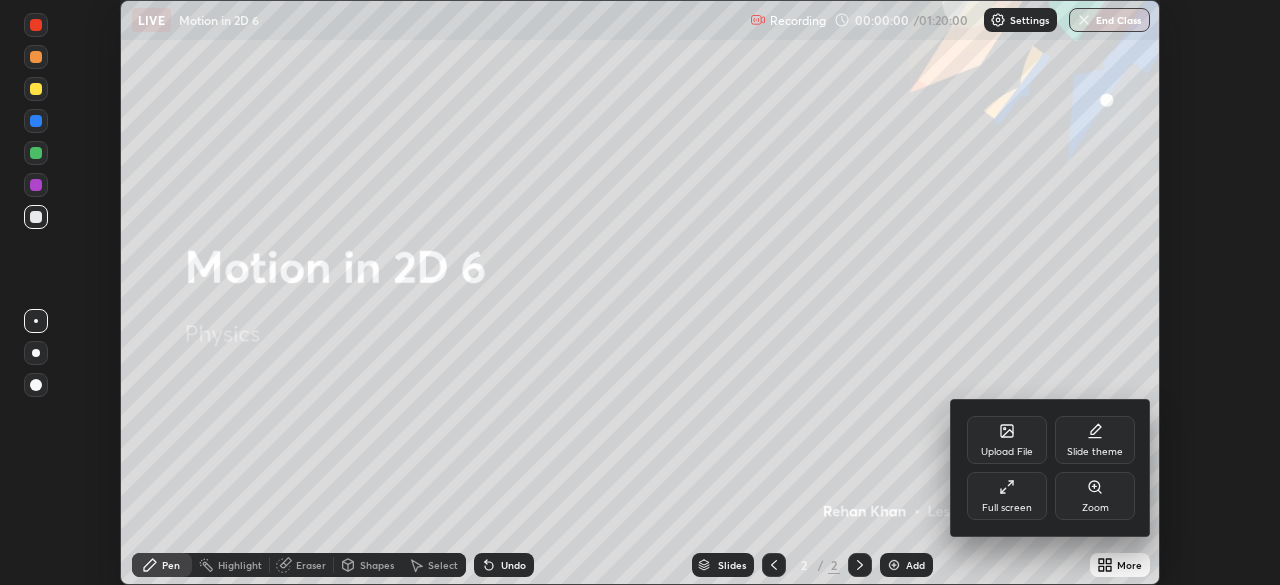 click on "Full screen" at bounding box center (1007, 508) 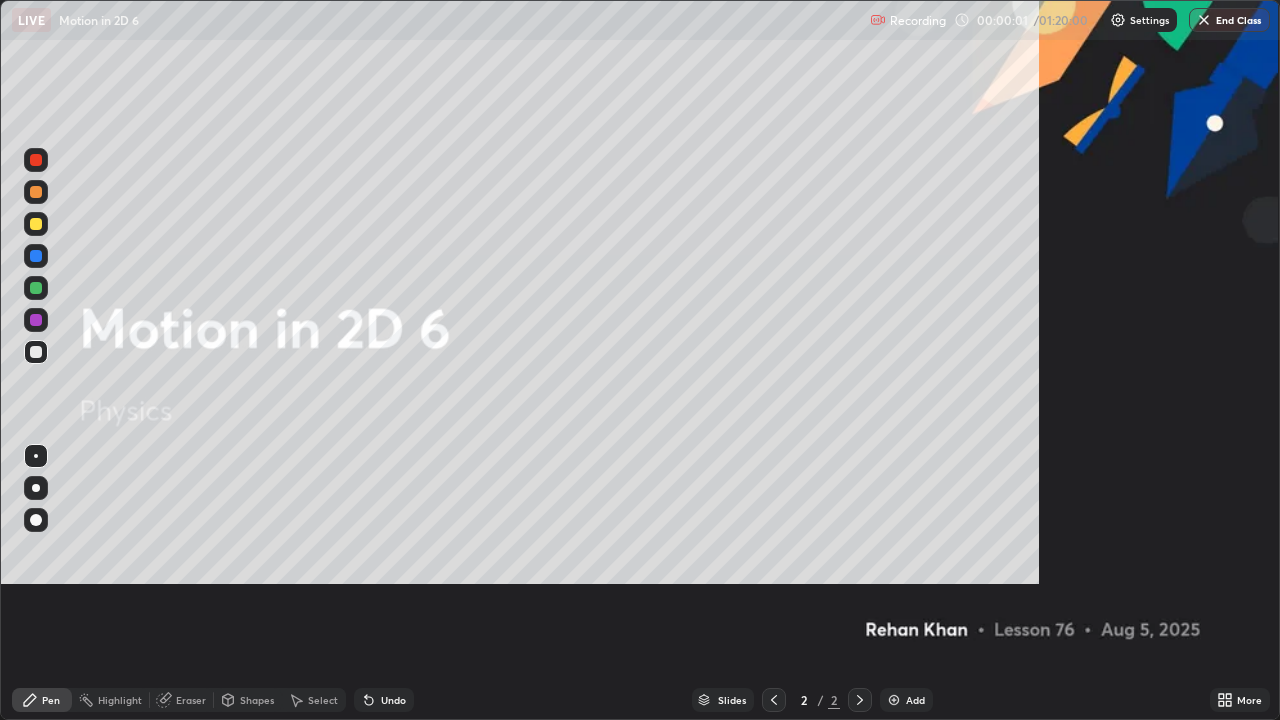 scroll, scrollTop: 99280, scrollLeft: 98720, axis: both 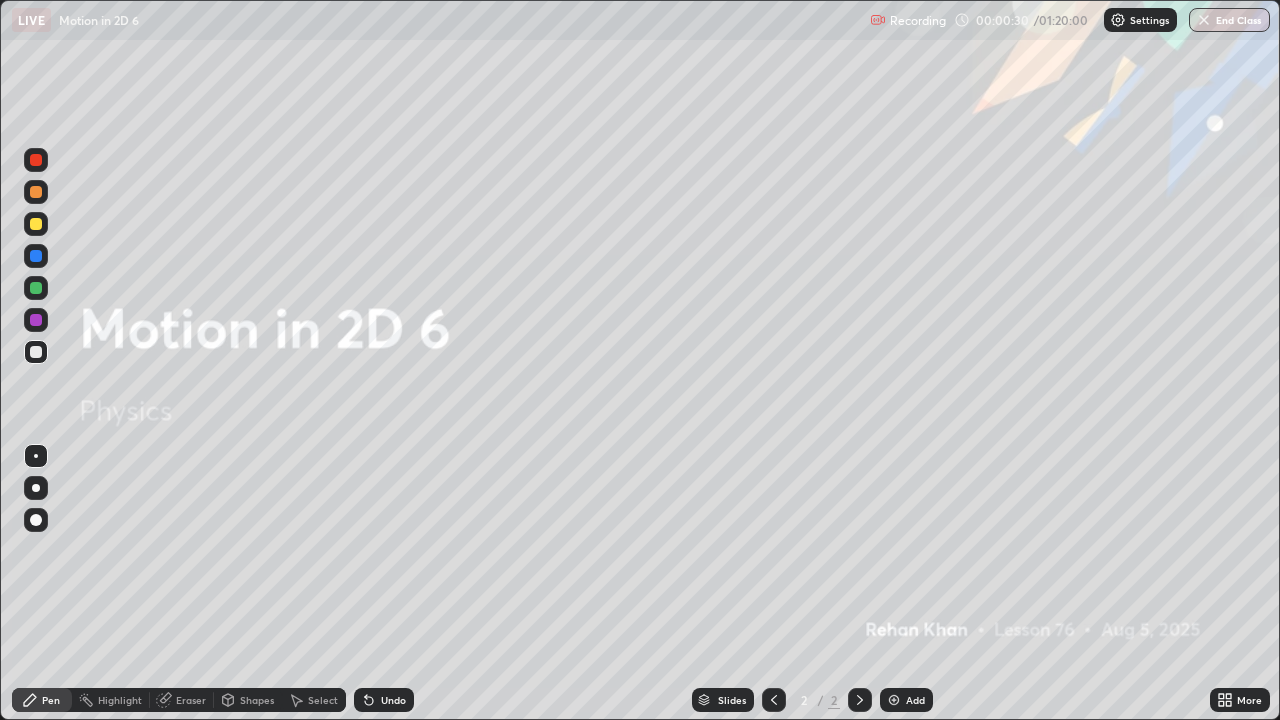 click on "Add" at bounding box center [906, 700] 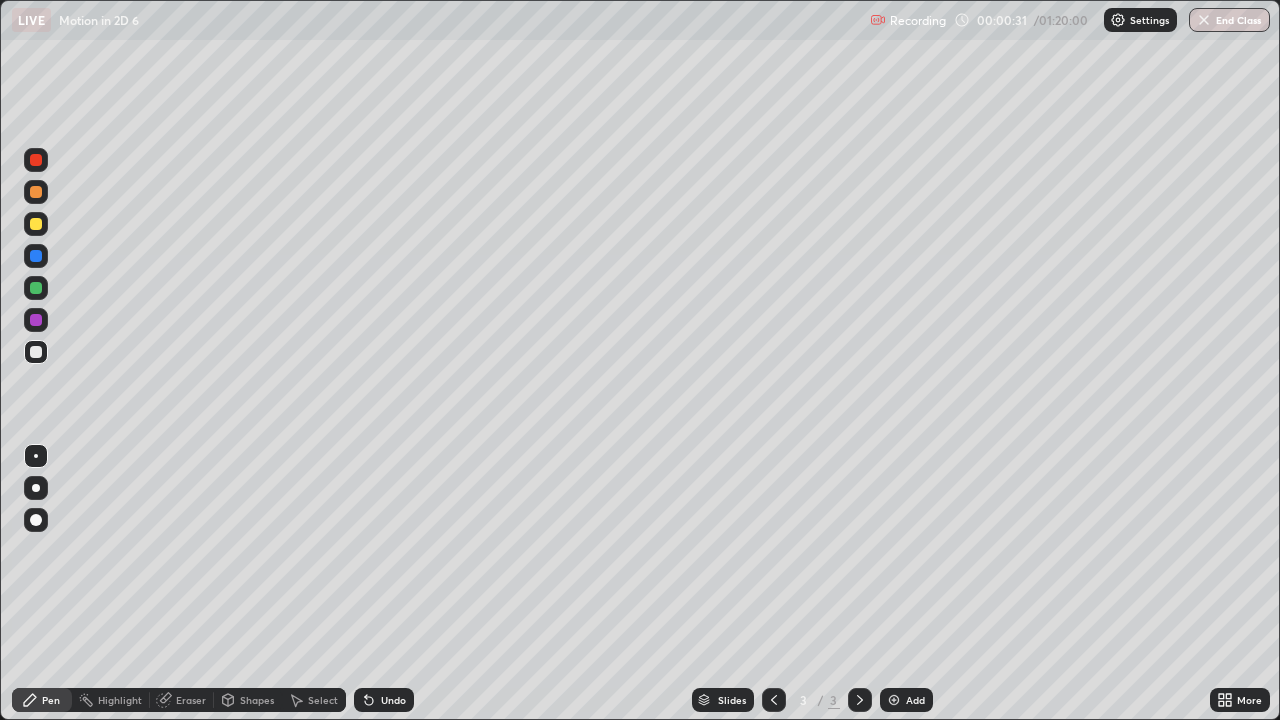 click at bounding box center [36, 488] 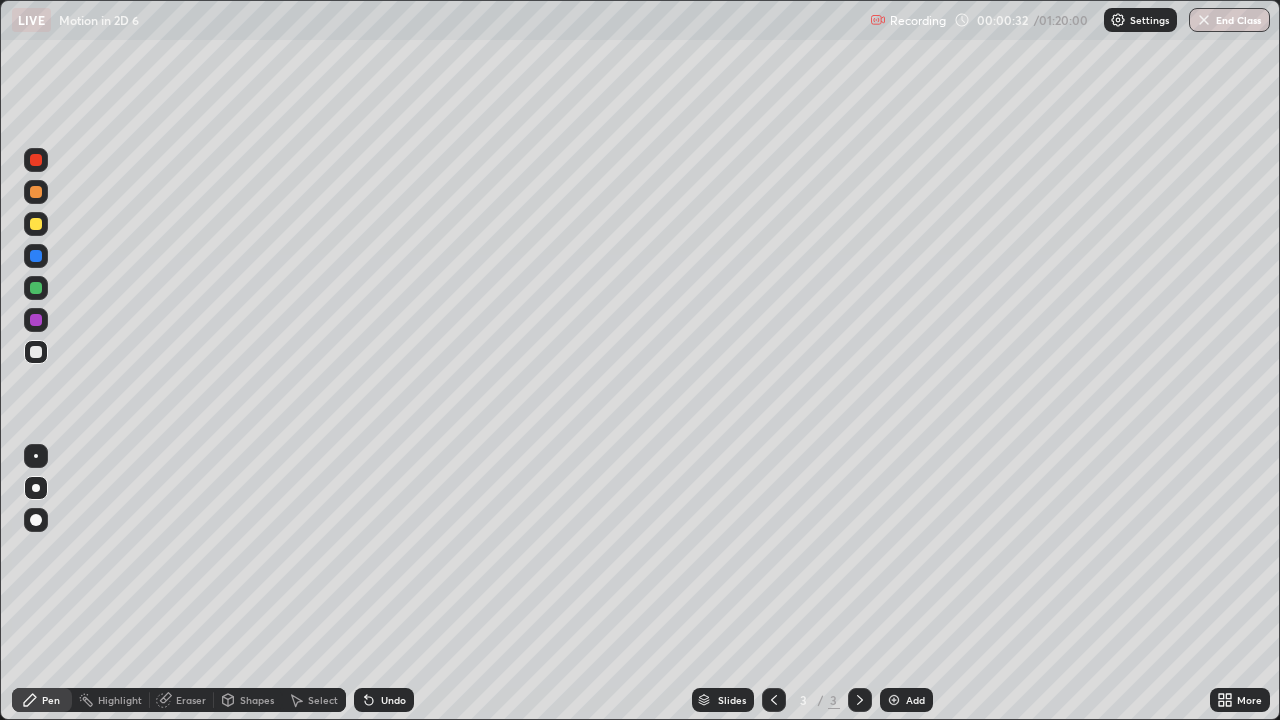 click at bounding box center (36, 352) 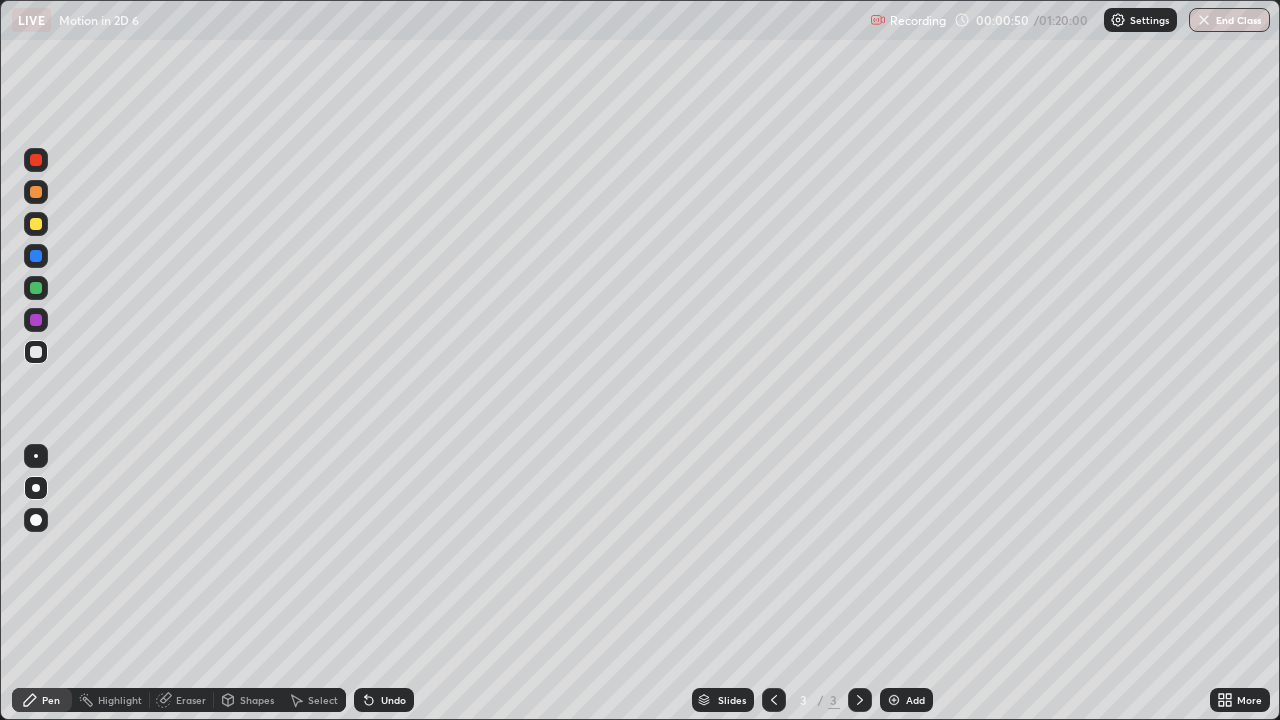 click at bounding box center (36, 224) 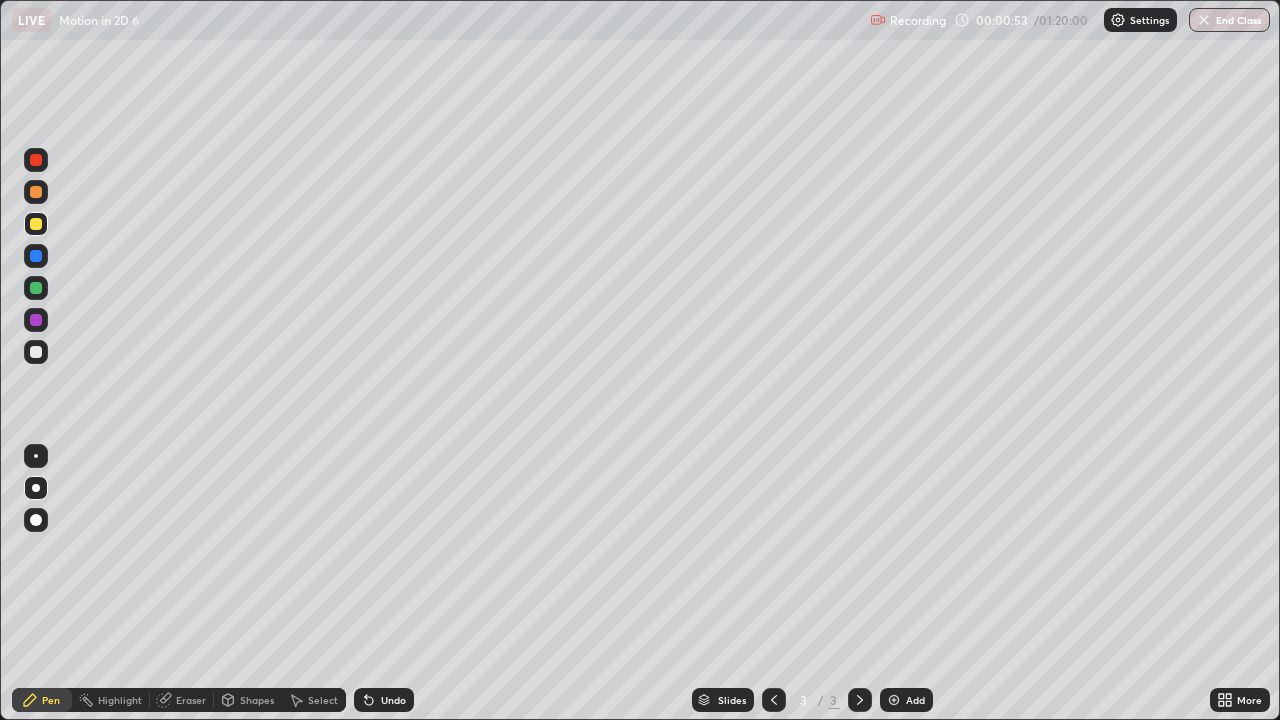 click at bounding box center (36, 256) 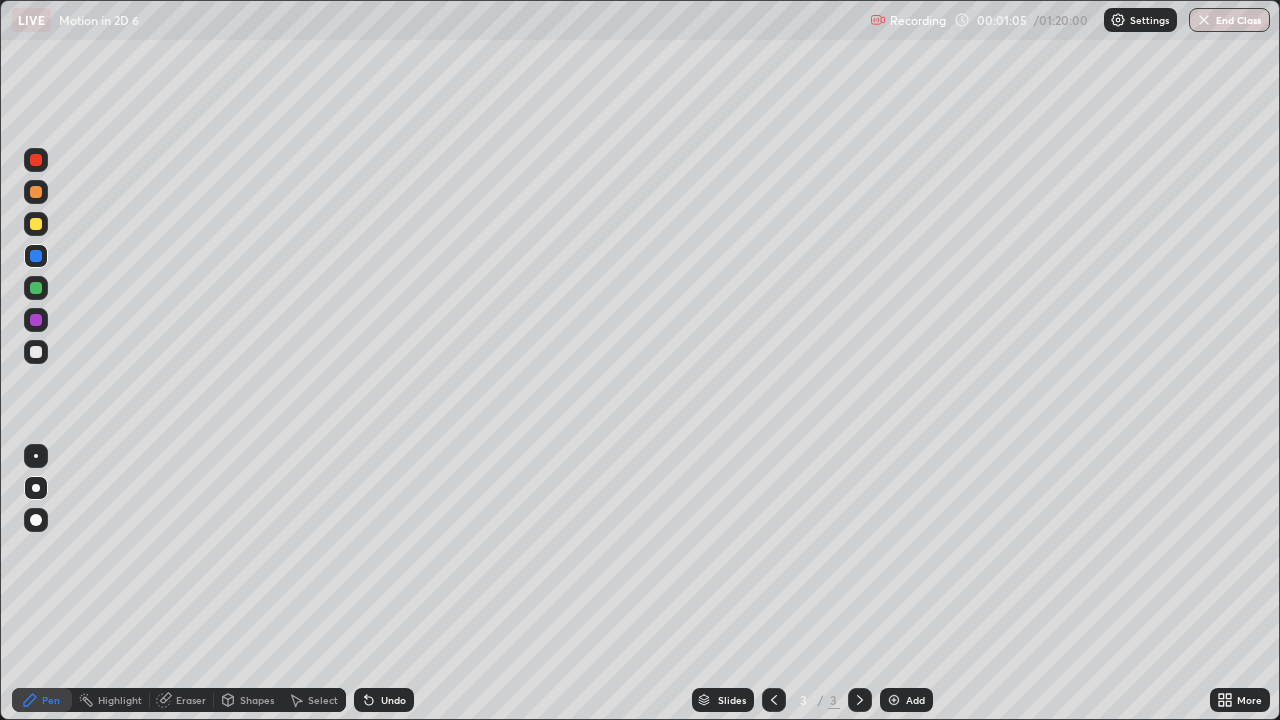 click at bounding box center (36, 256) 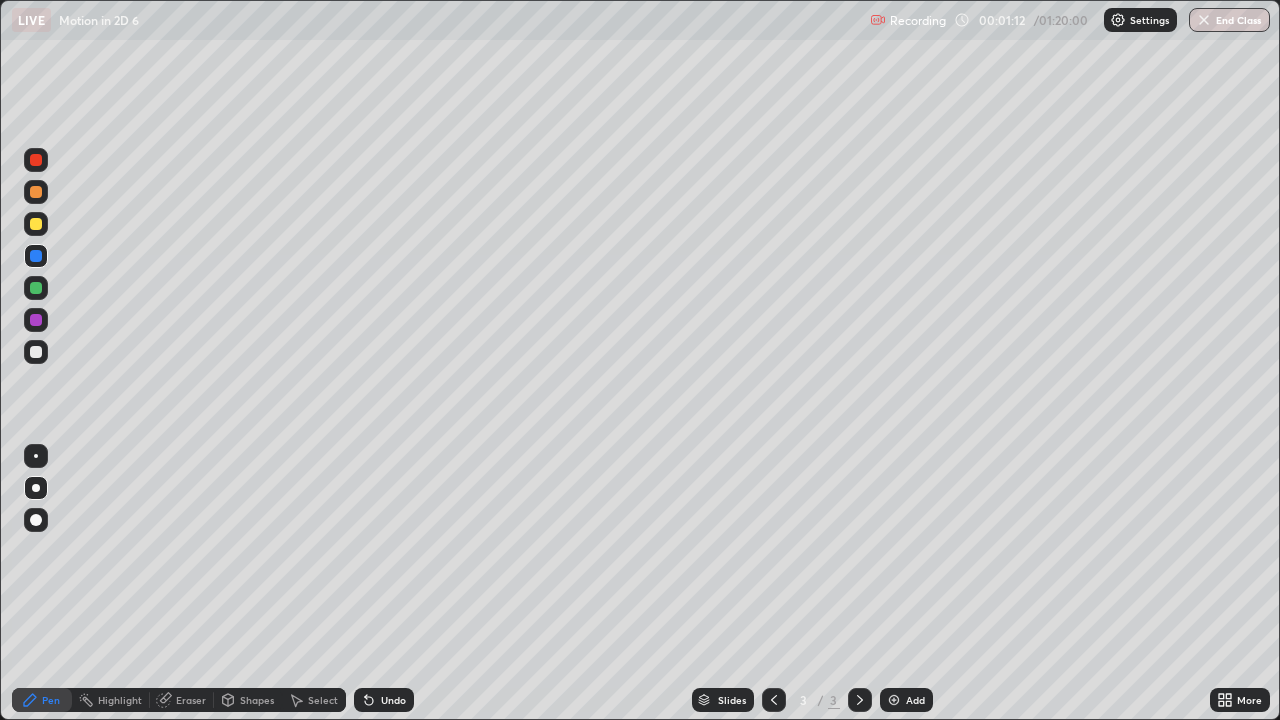 click at bounding box center [36, 352] 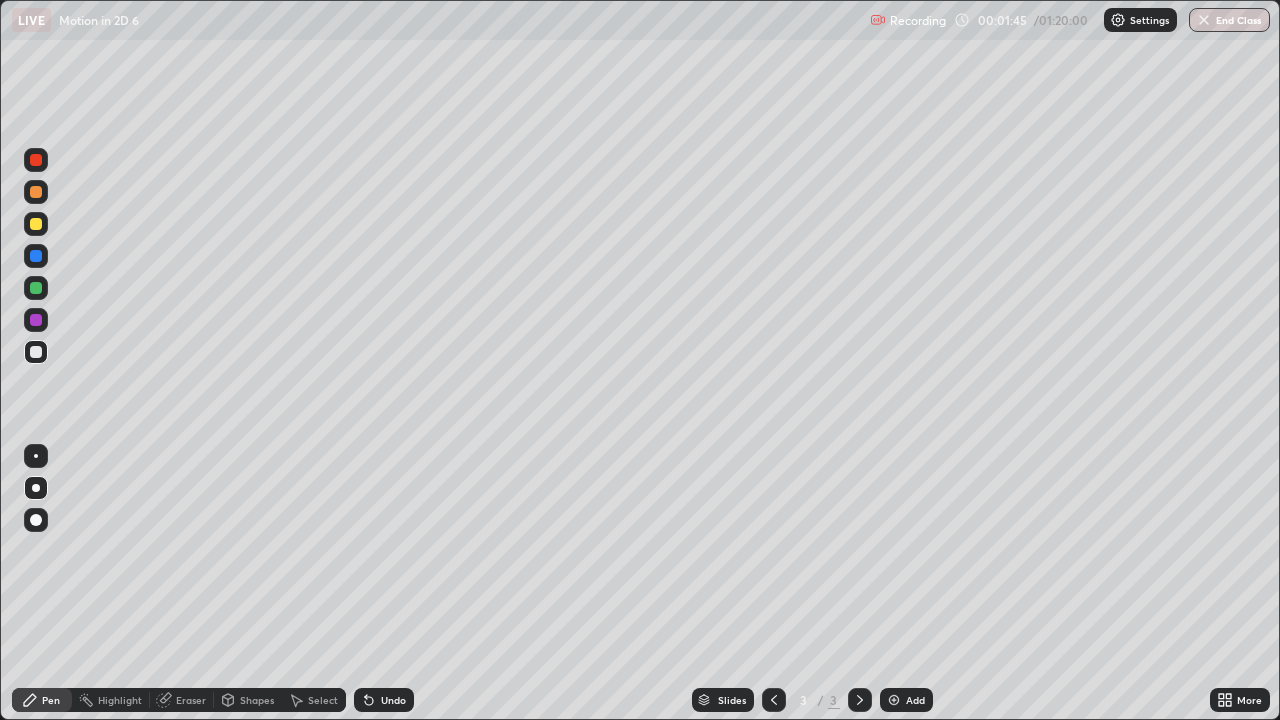 click on "Undo" at bounding box center (384, 700) 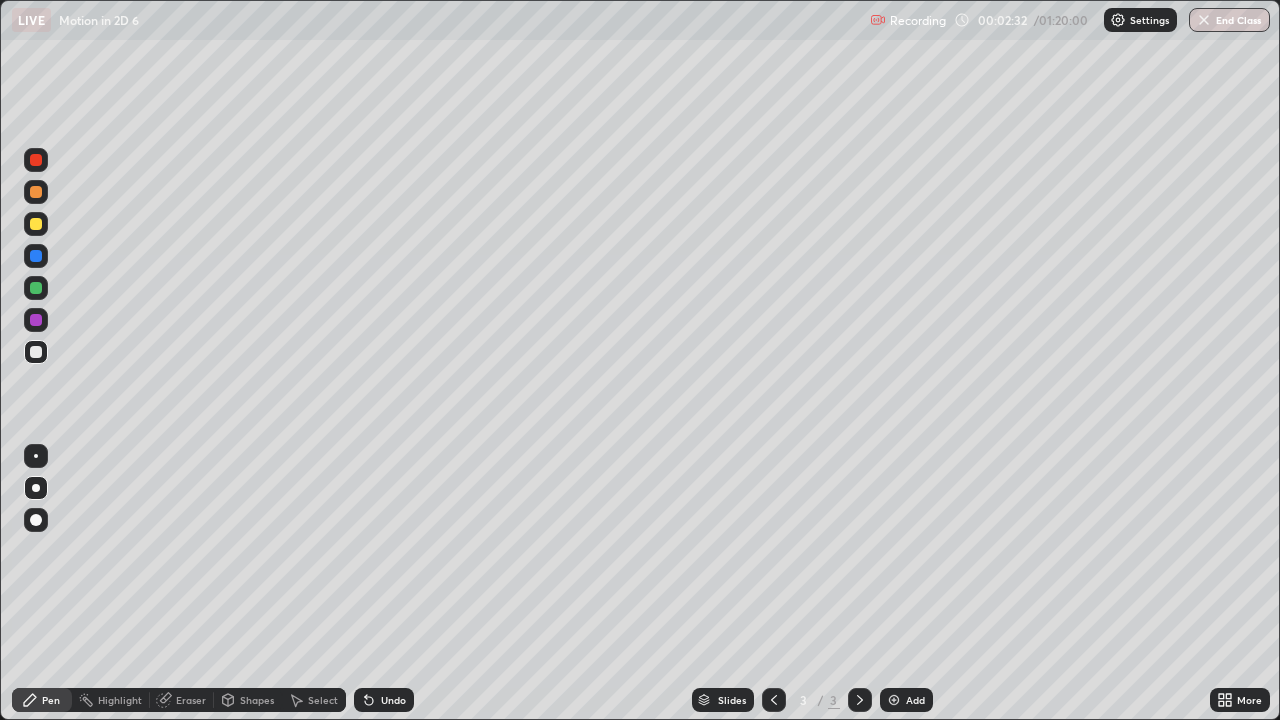 click at bounding box center [36, 224] 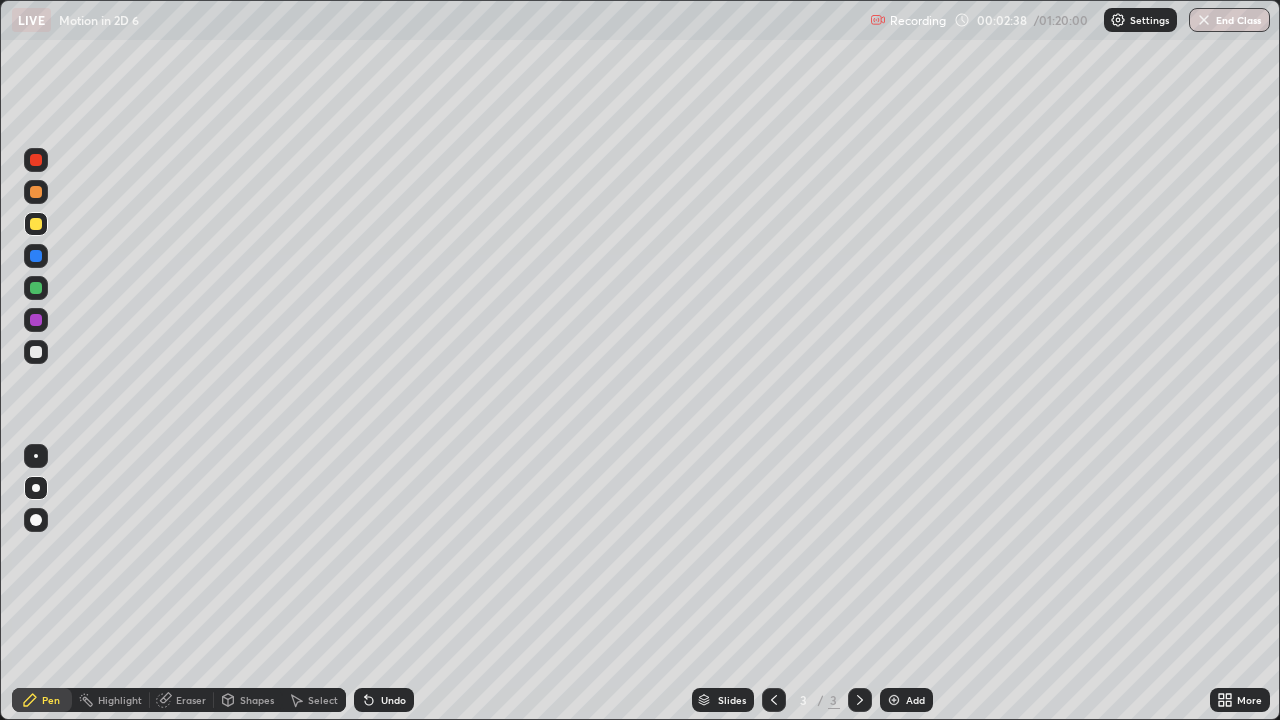 click at bounding box center [36, 224] 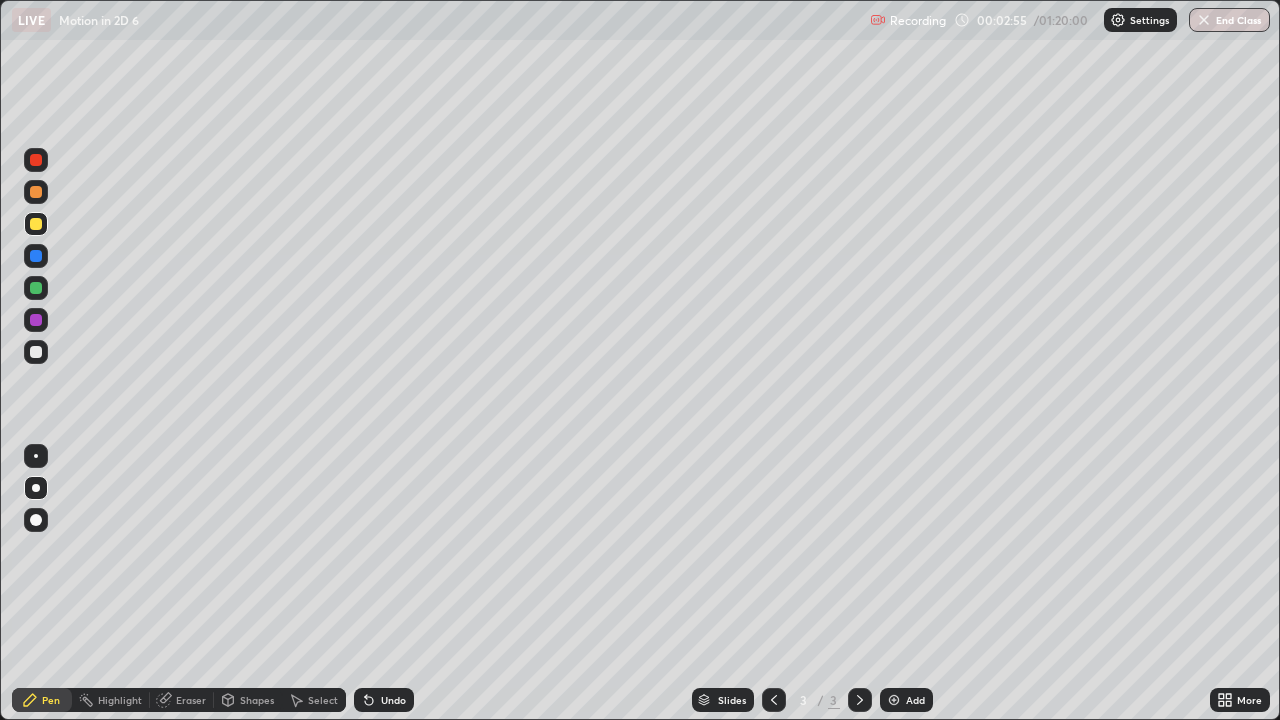 click at bounding box center (36, 352) 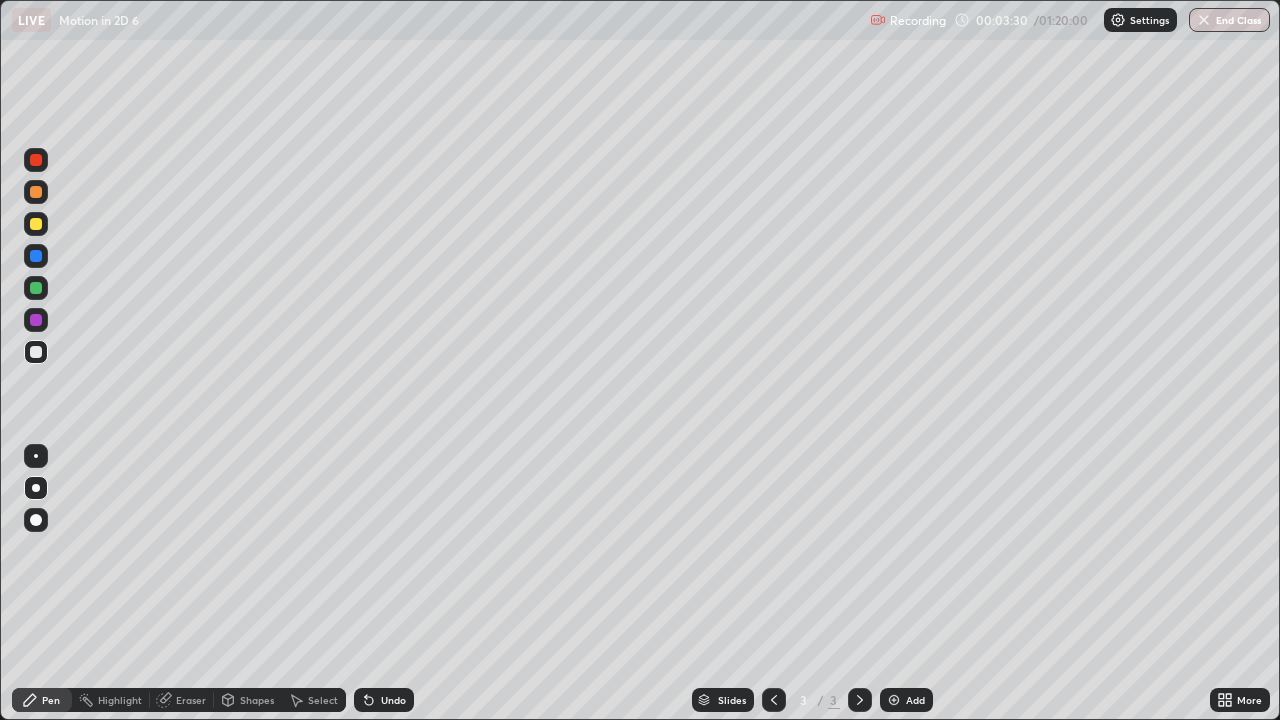 click at bounding box center [36, 256] 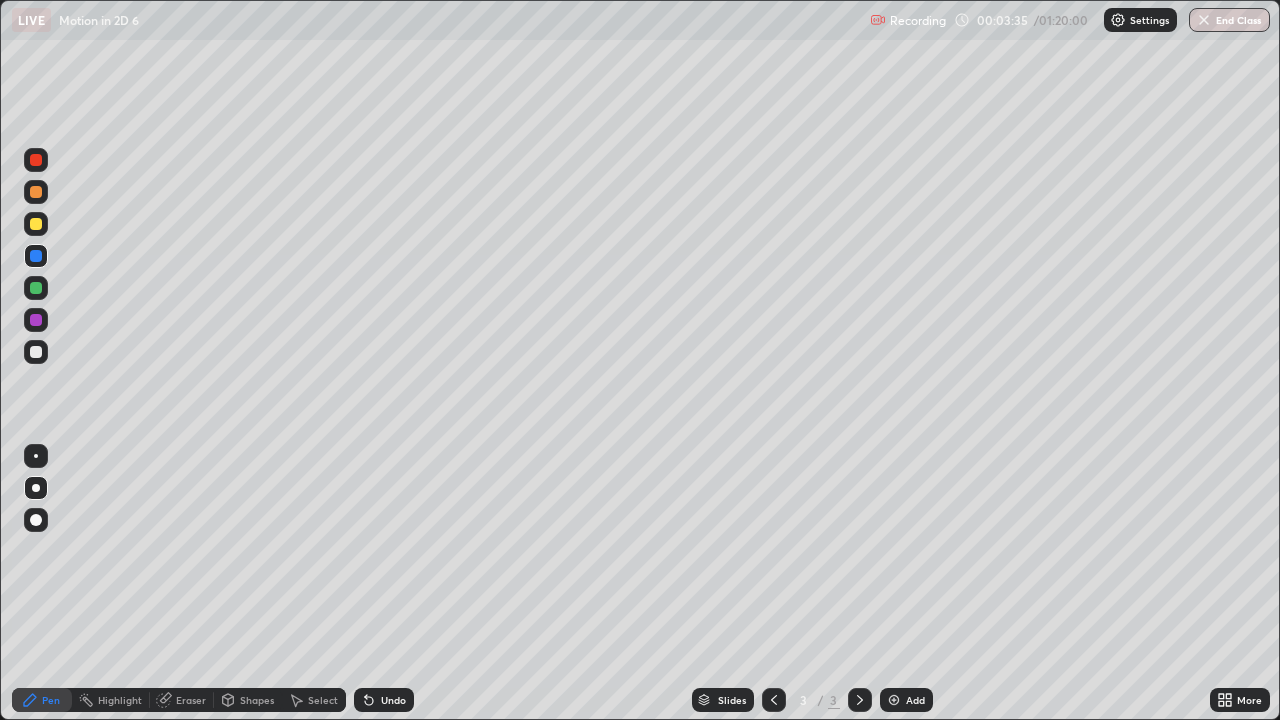 click at bounding box center (36, 352) 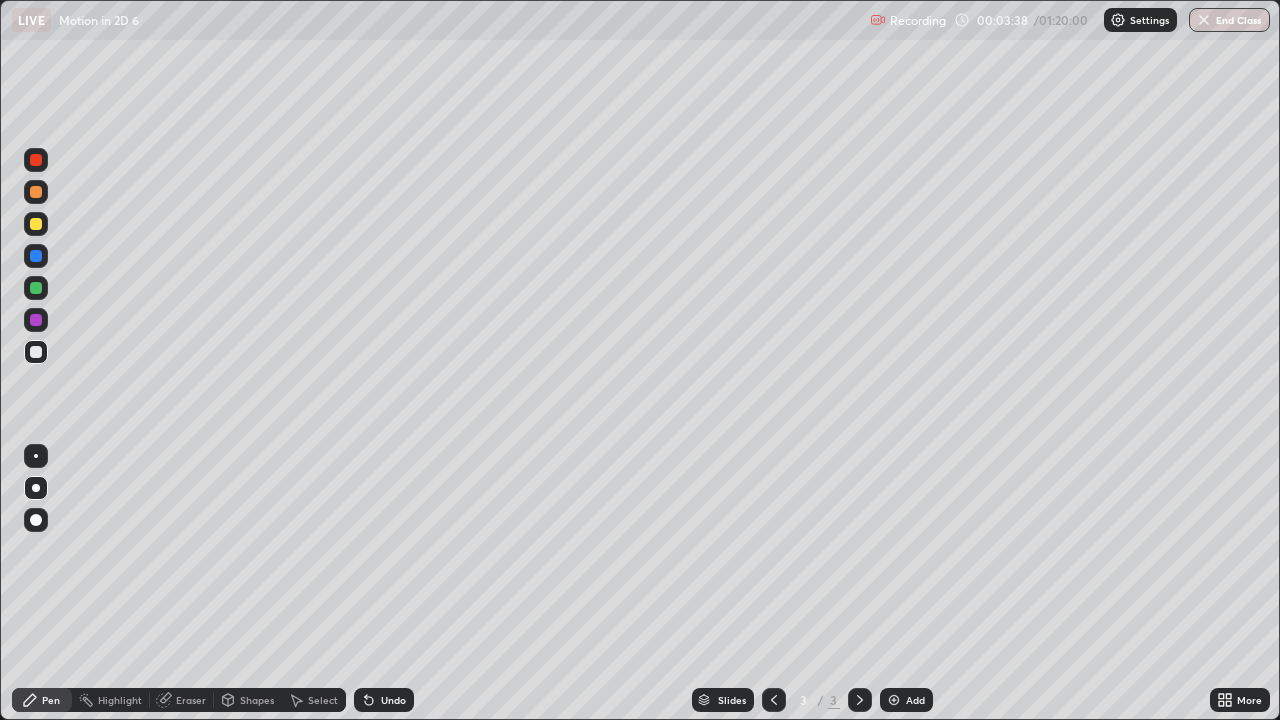 click on "Undo" at bounding box center (384, 700) 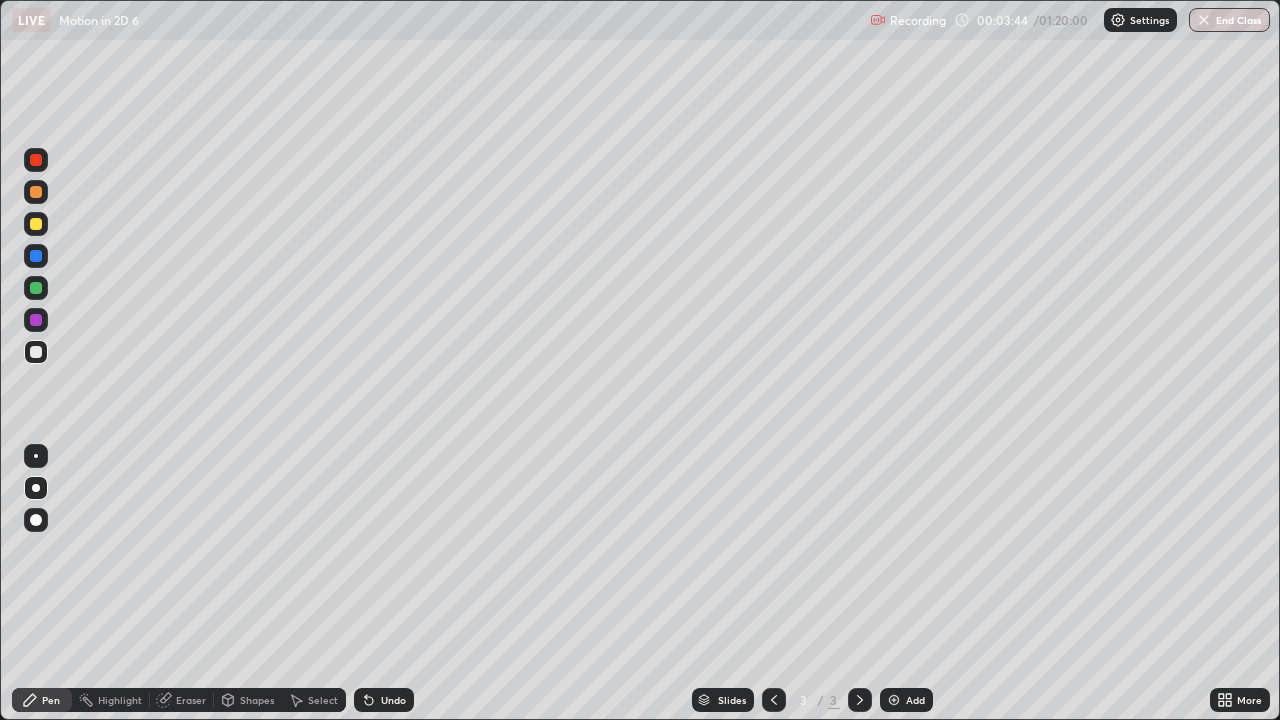 click at bounding box center (36, 224) 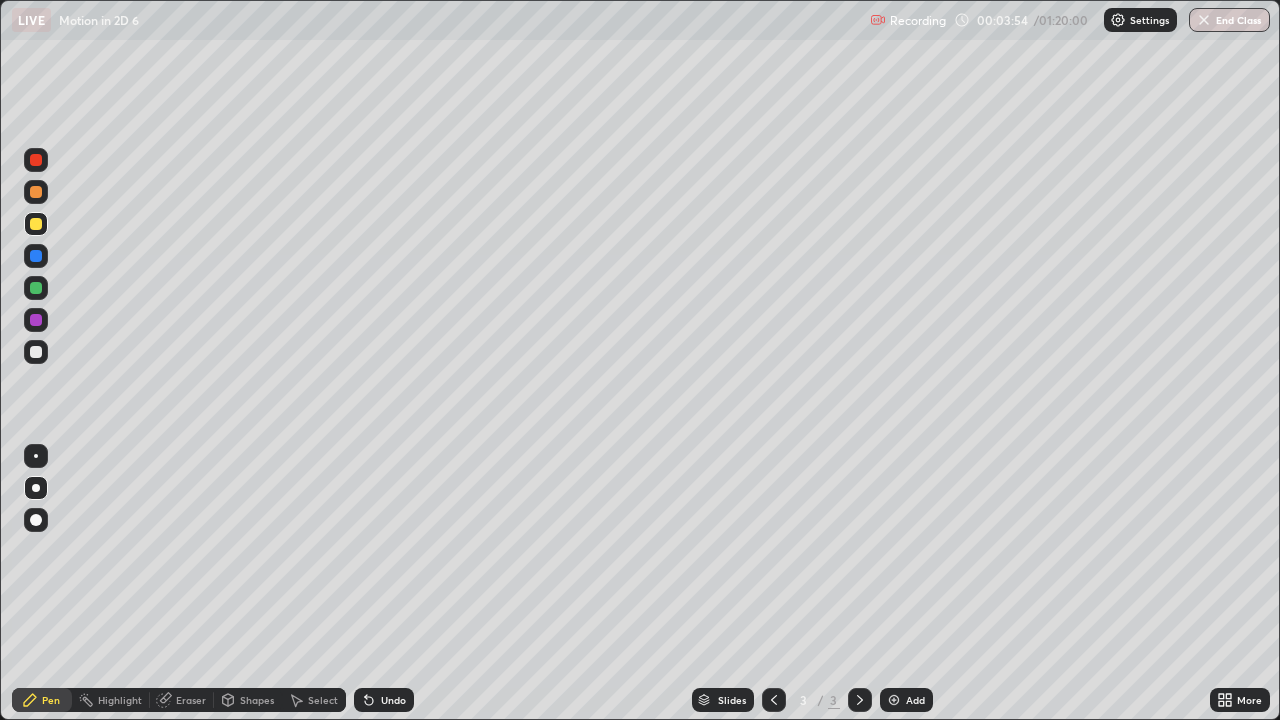 click at bounding box center (36, 352) 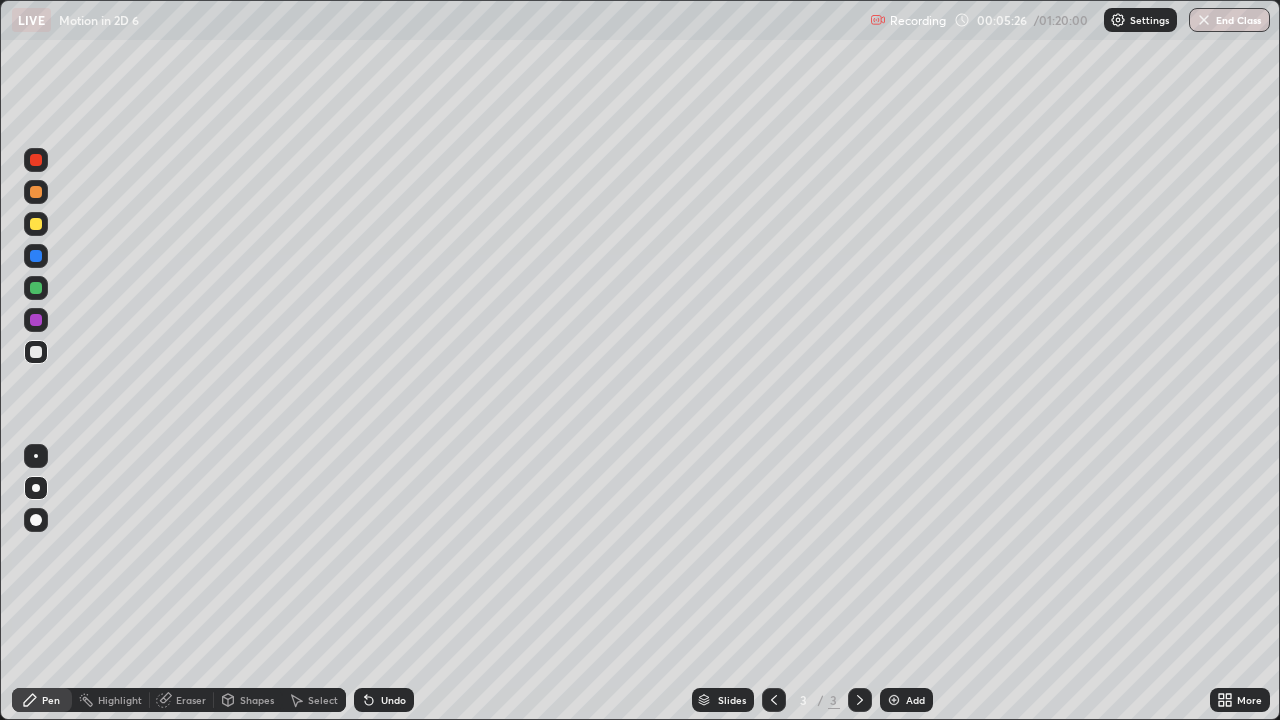 click on "Undo" at bounding box center [393, 700] 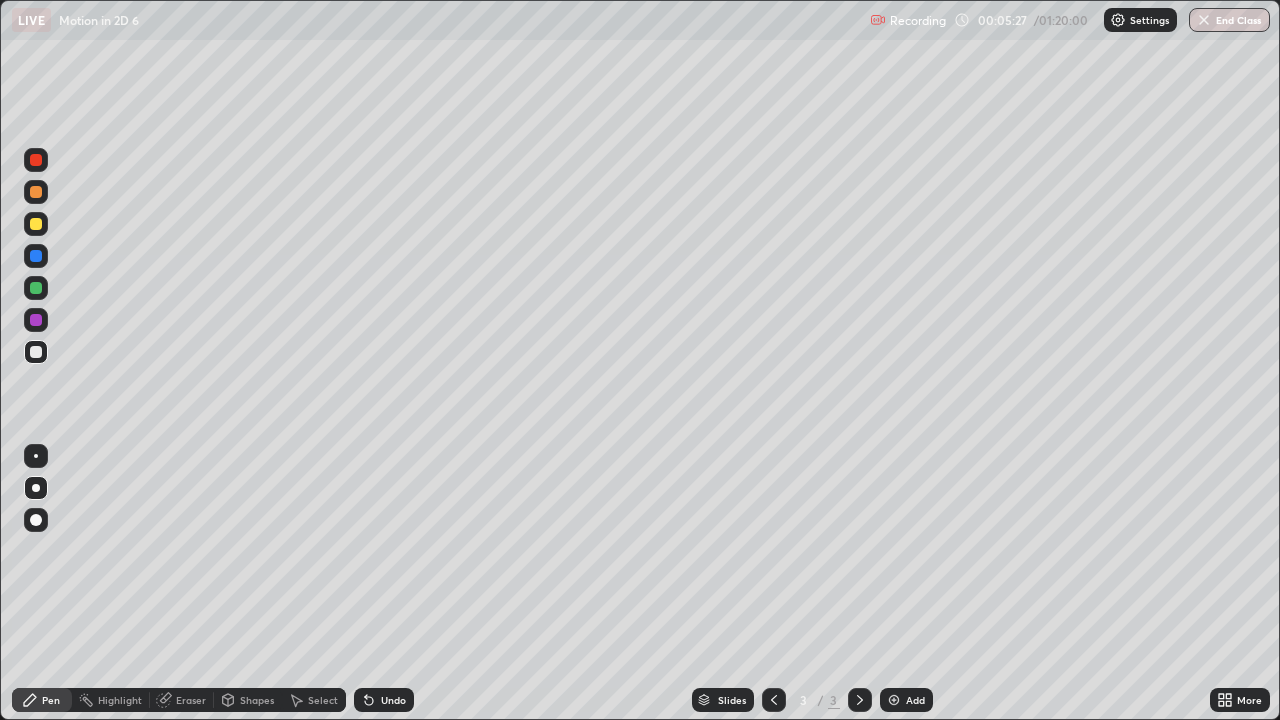 click on "Undo" at bounding box center (393, 700) 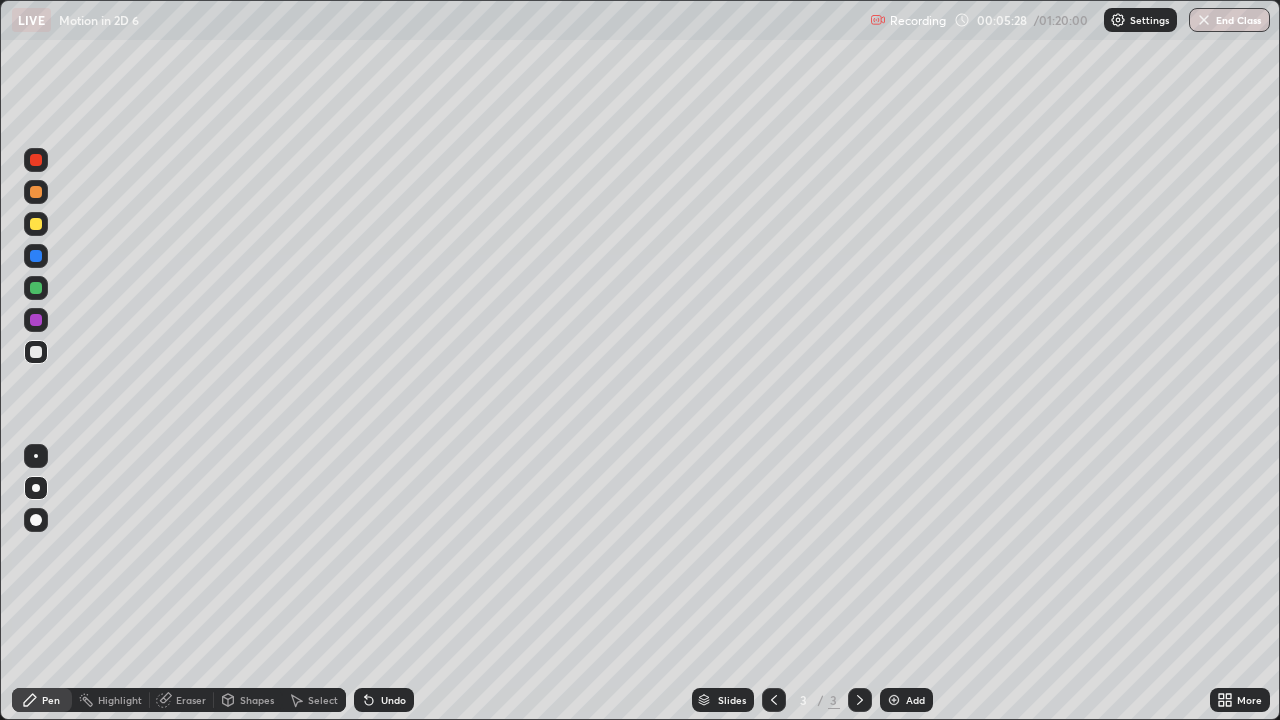 click on "Undo" at bounding box center [393, 700] 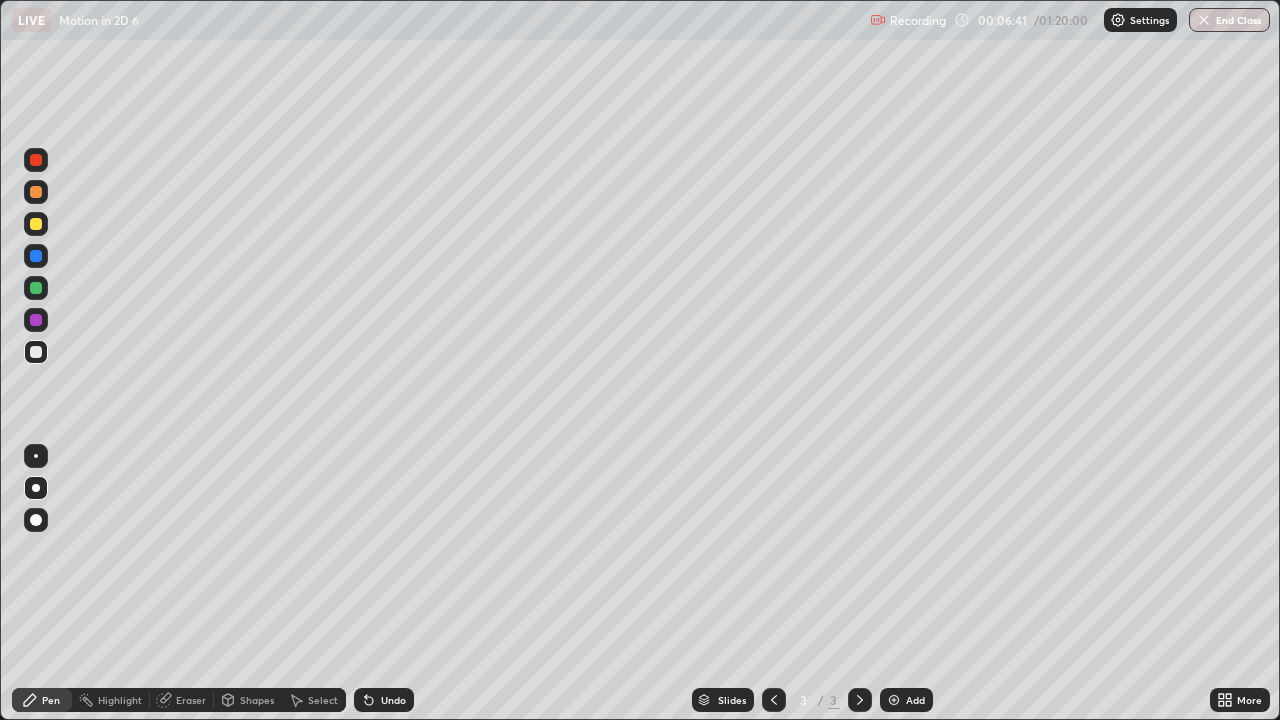 click on "Undo" at bounding box center (384, 700) 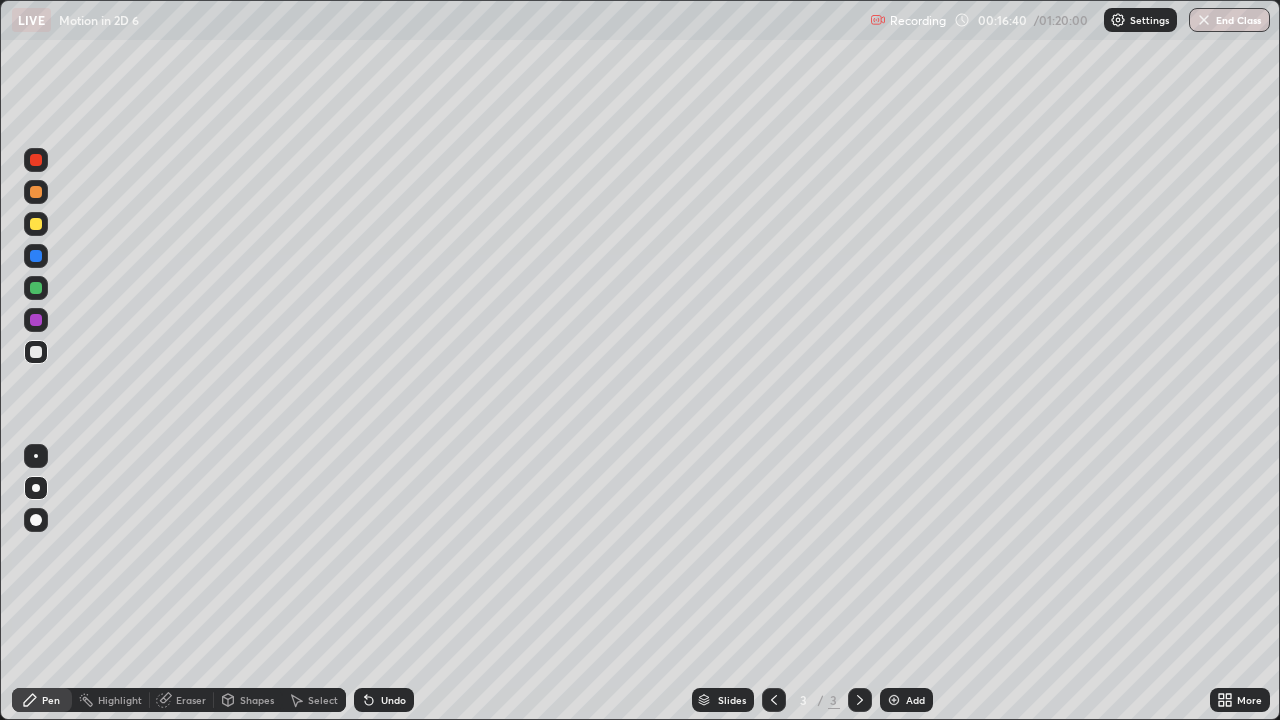 click on "Add" at bounding box center [915, 700] 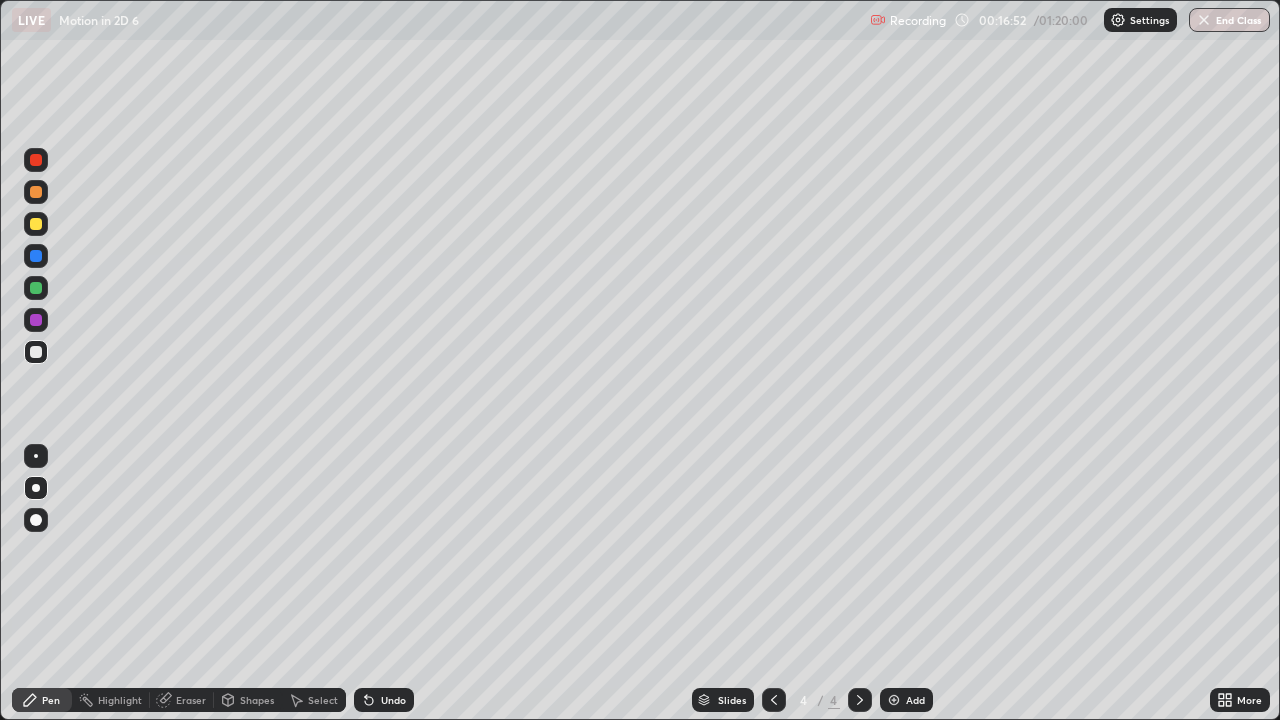 click on "Undo" at bounding box center (384, 700) 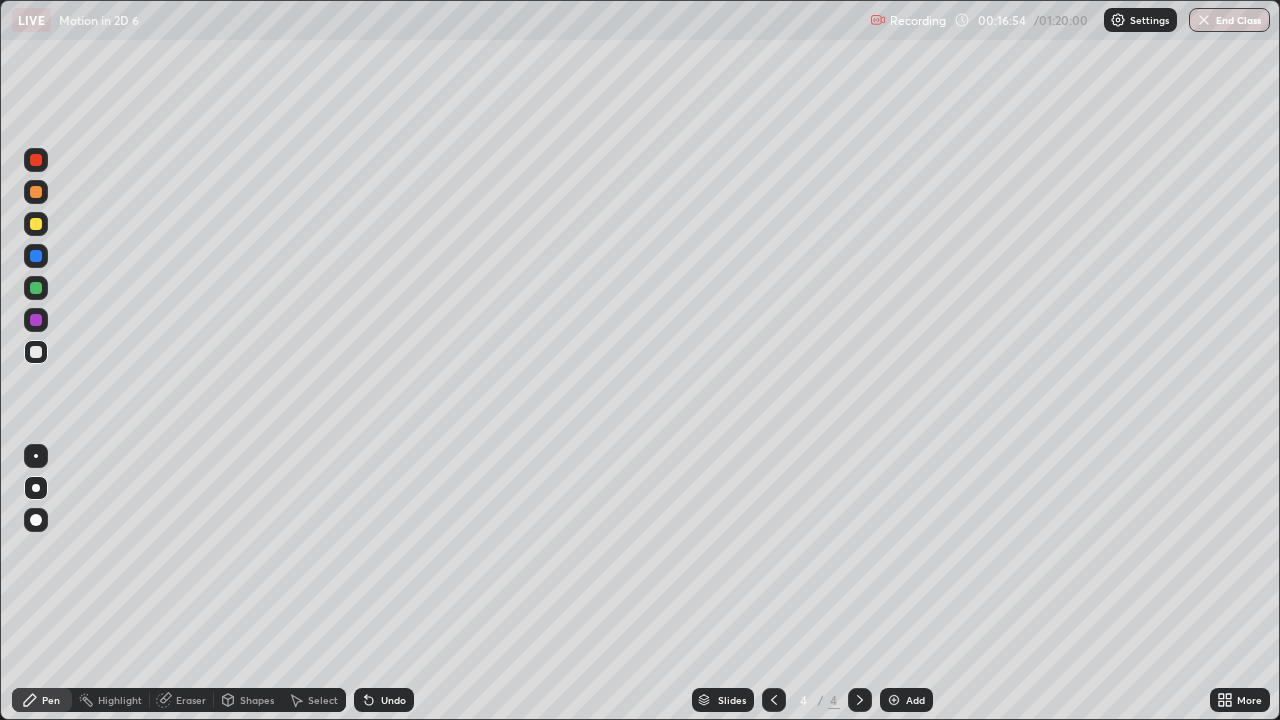 click on "Undo" at bounding box center (384, 700) 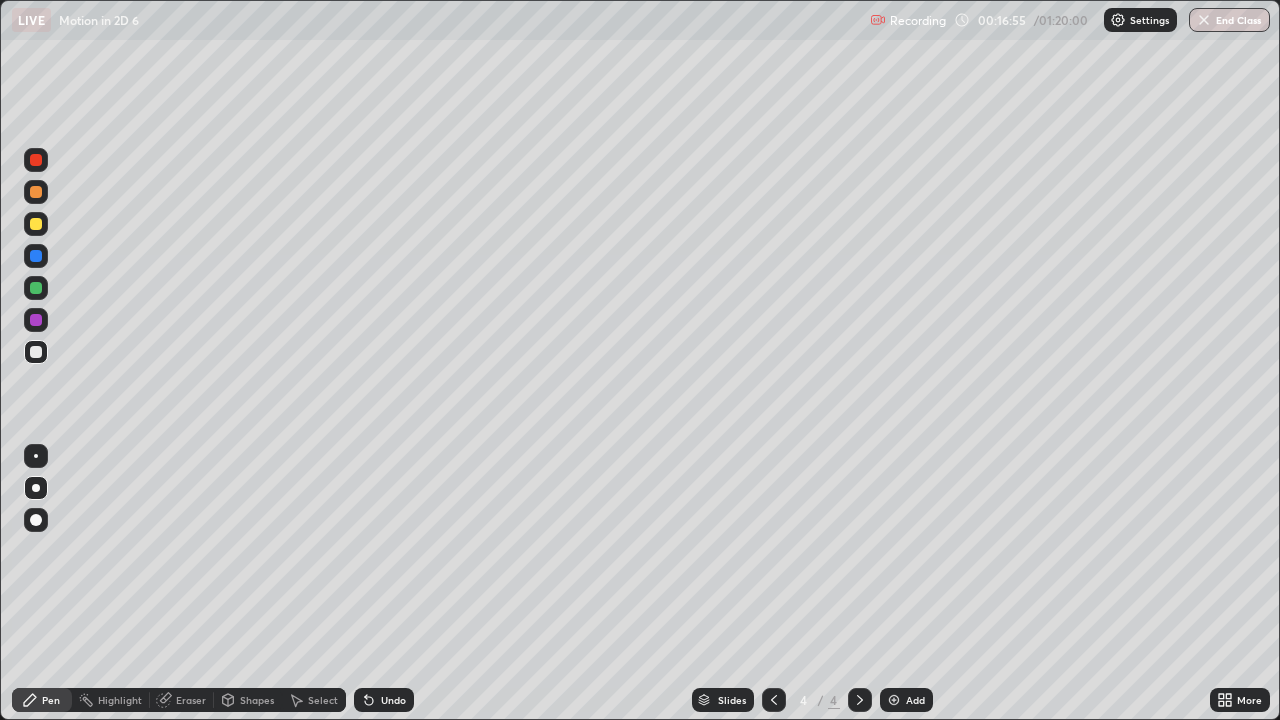 click 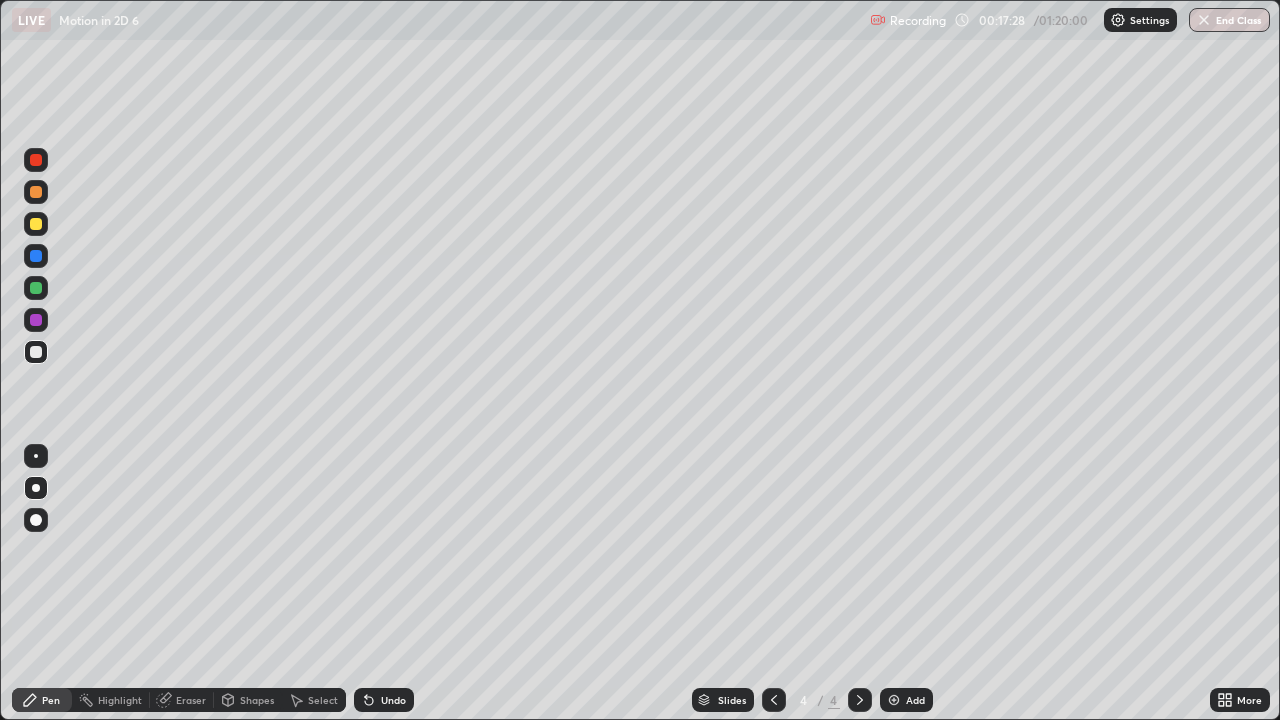 click at bounding box center (36, 352) 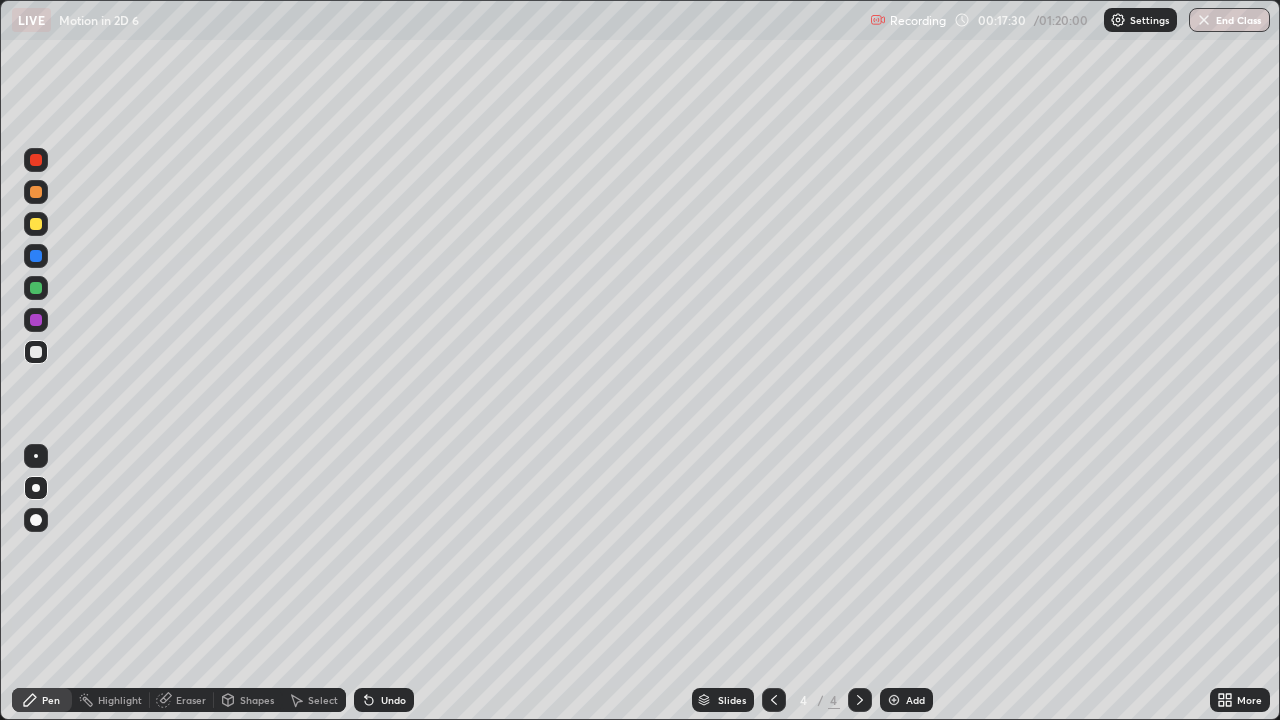 click at bounding box center (36, 256) 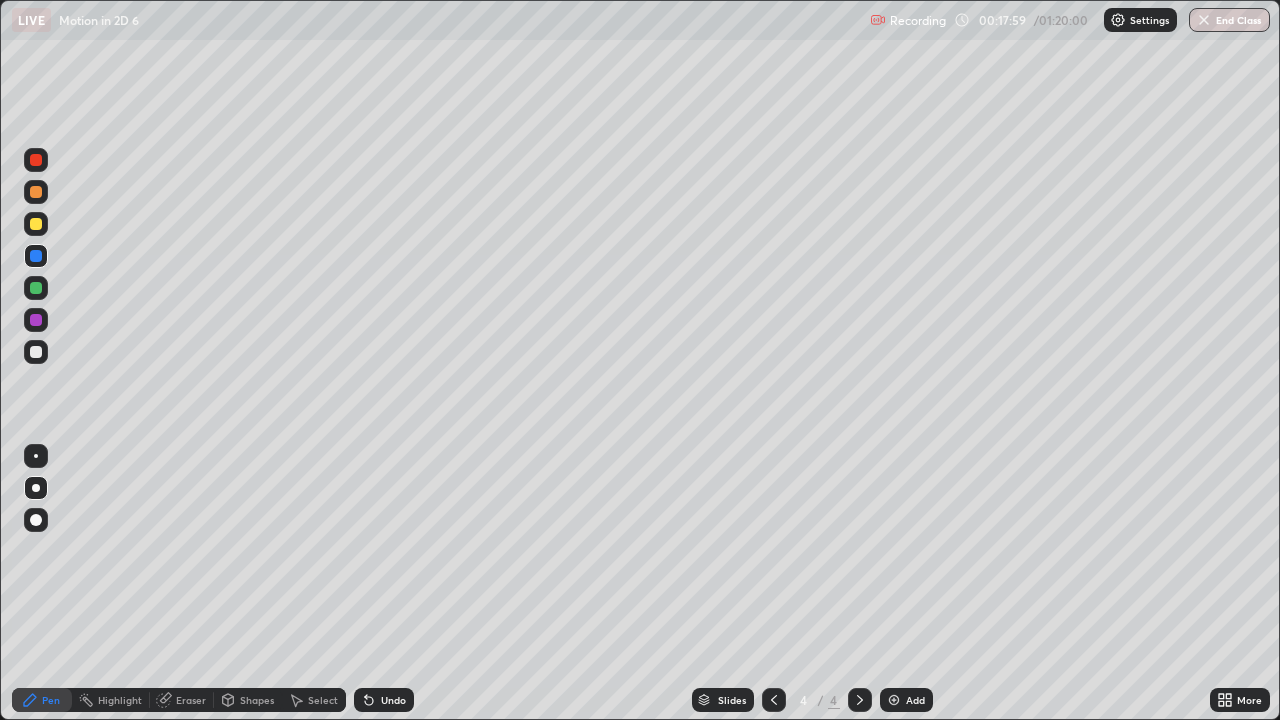 click at bounding box center (36, 352) 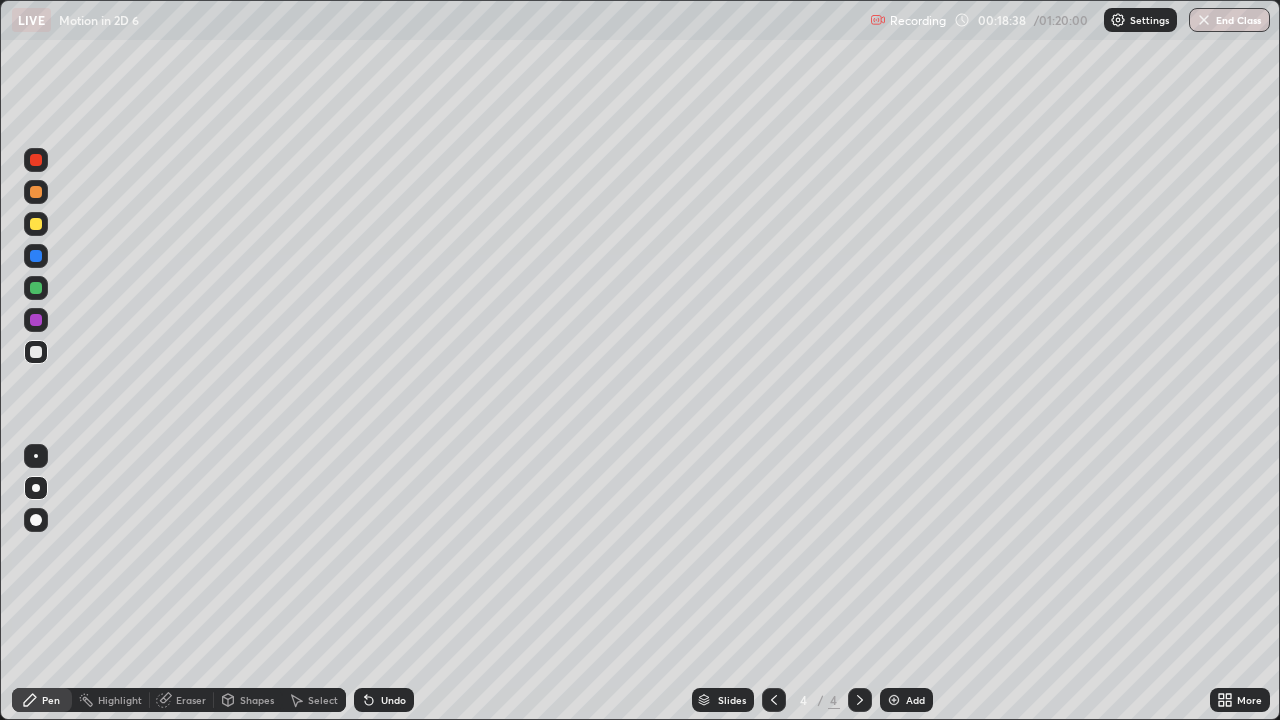 click at bounding box center [36, 224] 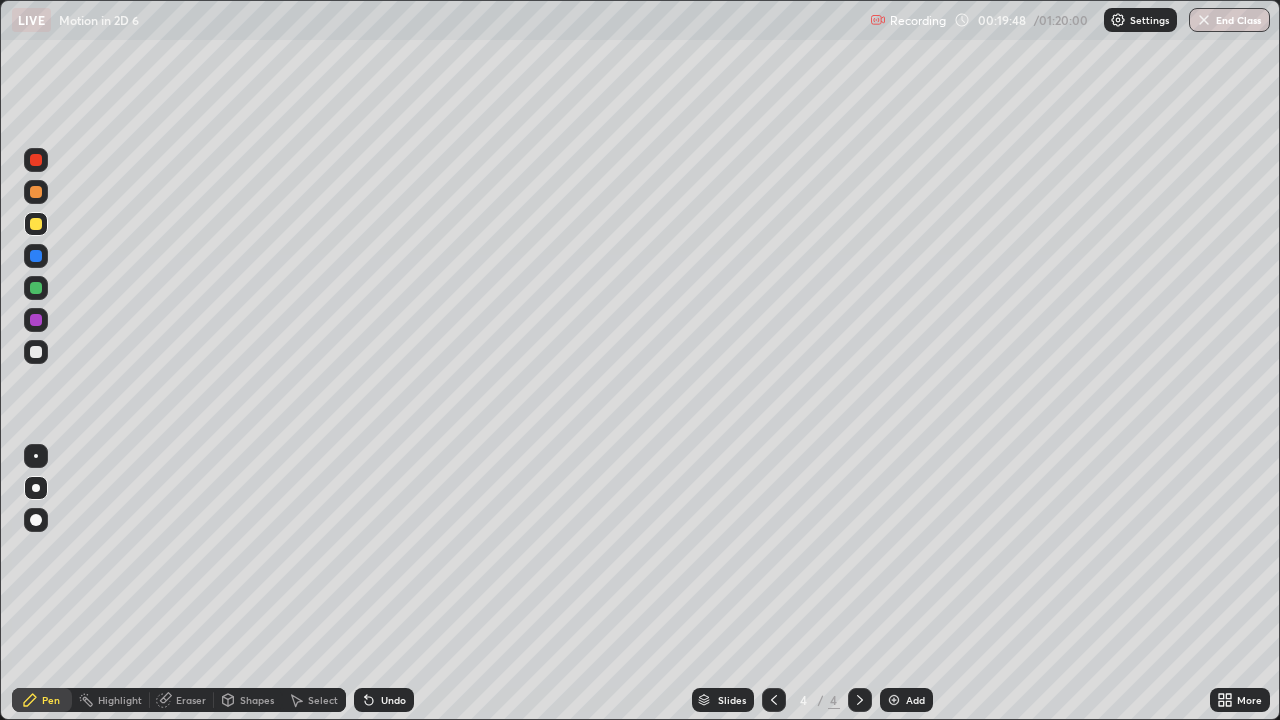 click at bounding box center [36, 352] 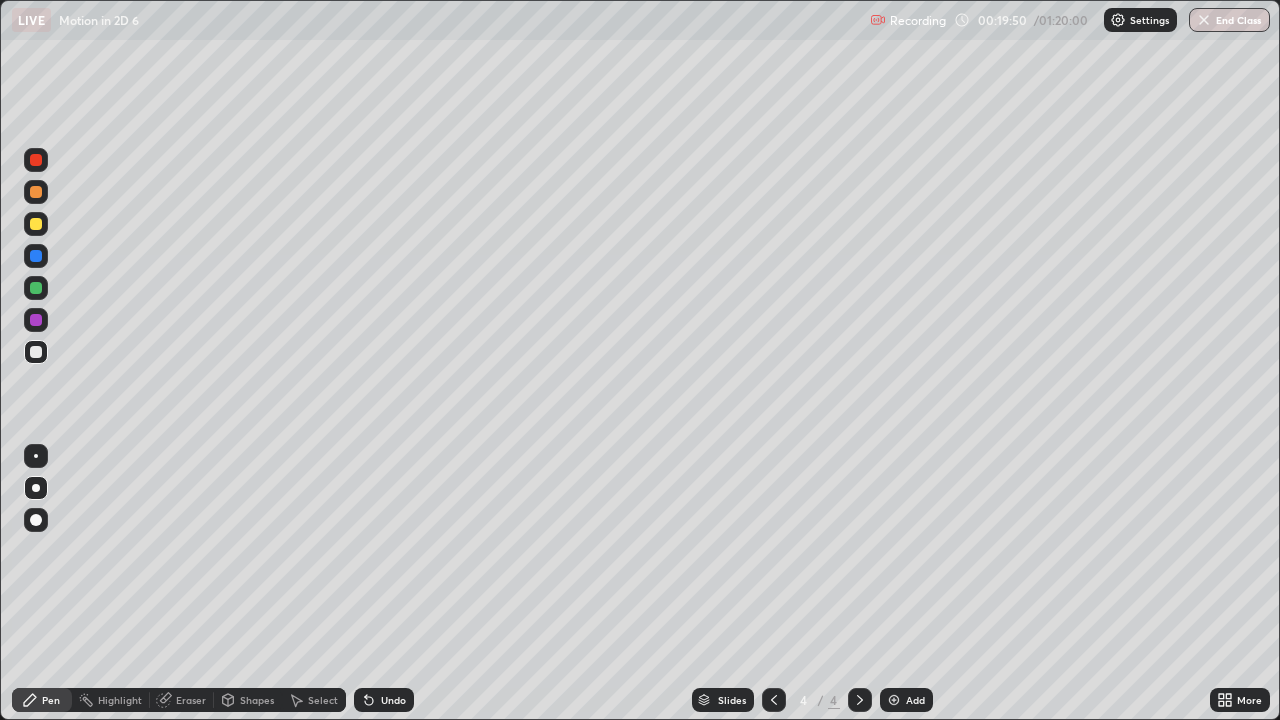 click 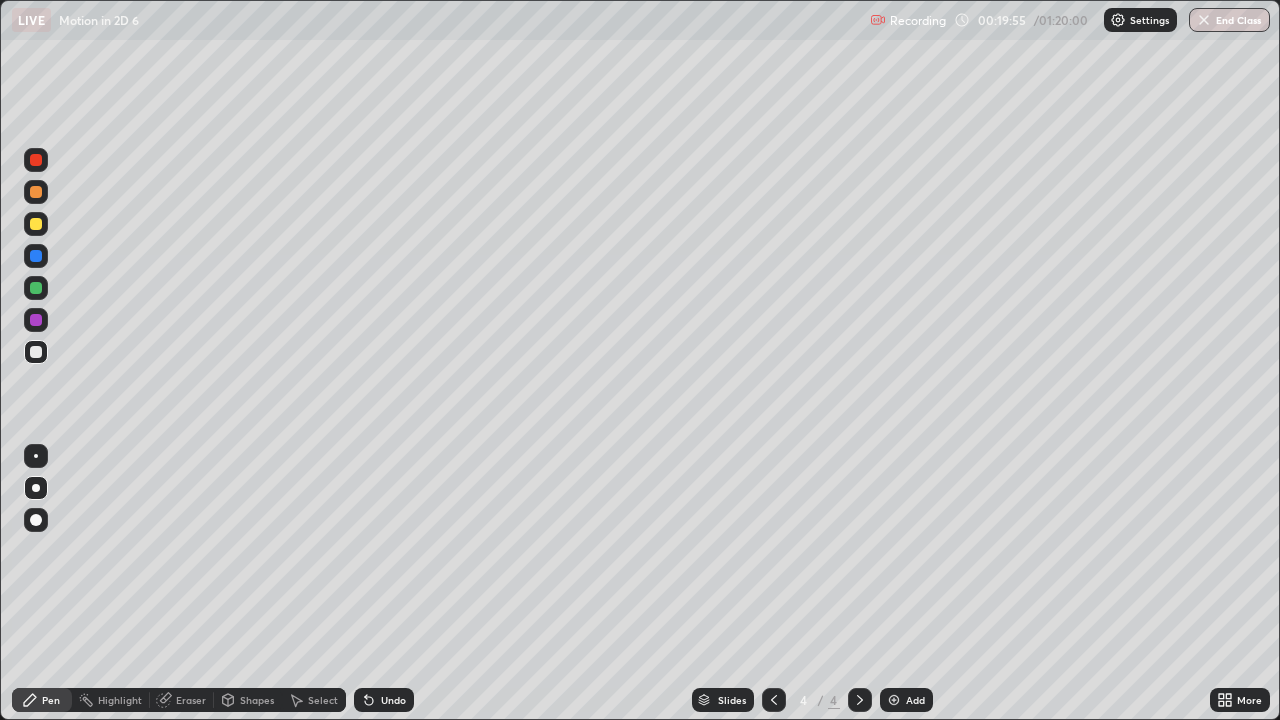 click at bounding box center (36, 256) 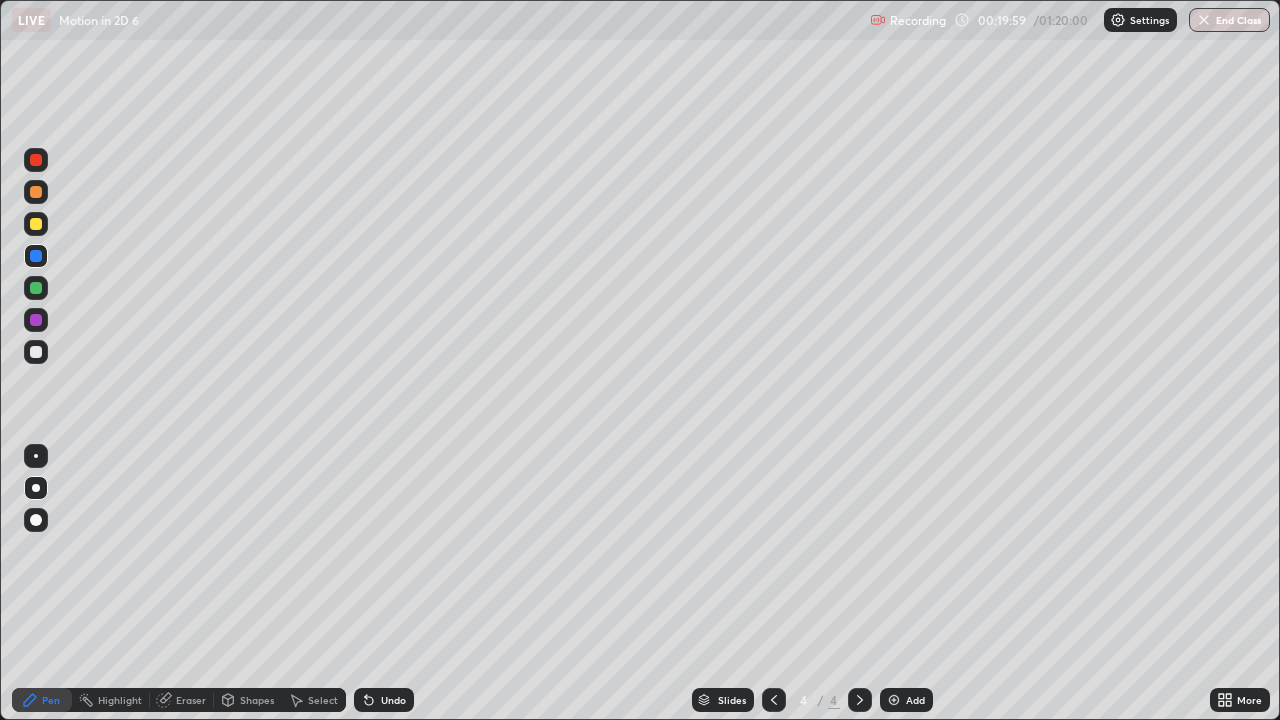 click at bounding box center (36, 352) 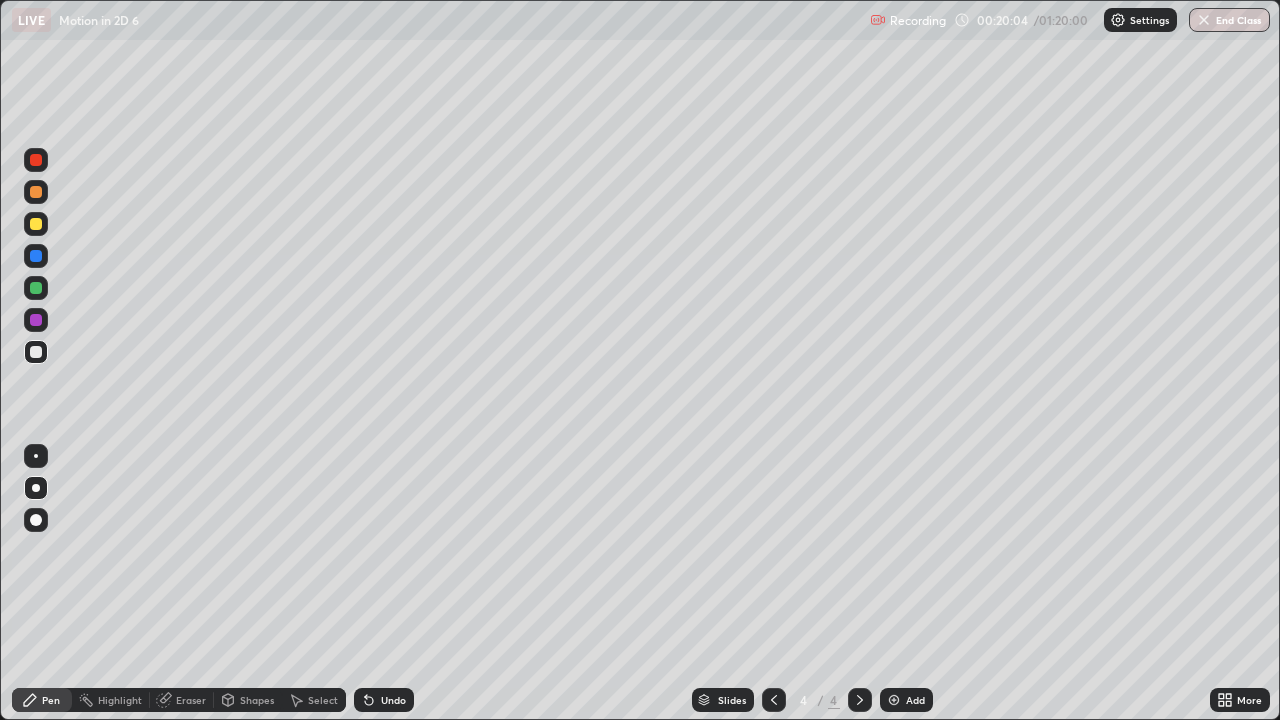 click at bounding box center (36, 256) 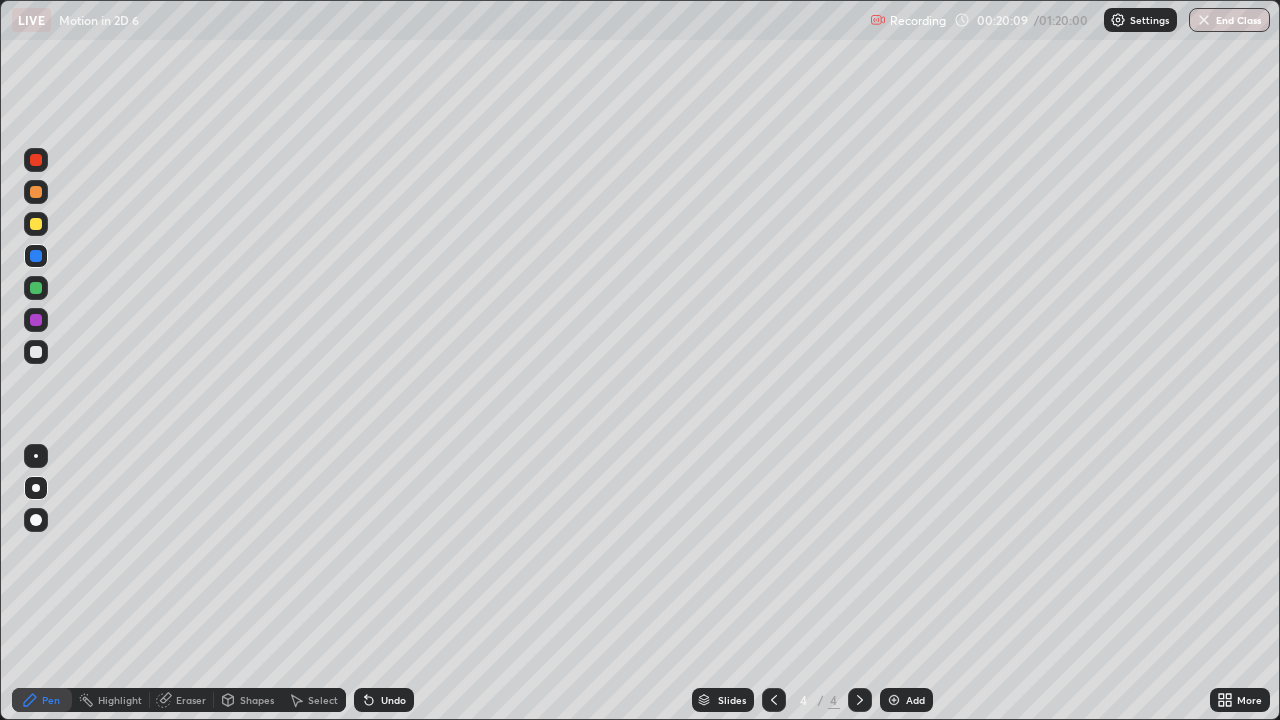 click at bounding box center [36, 352] 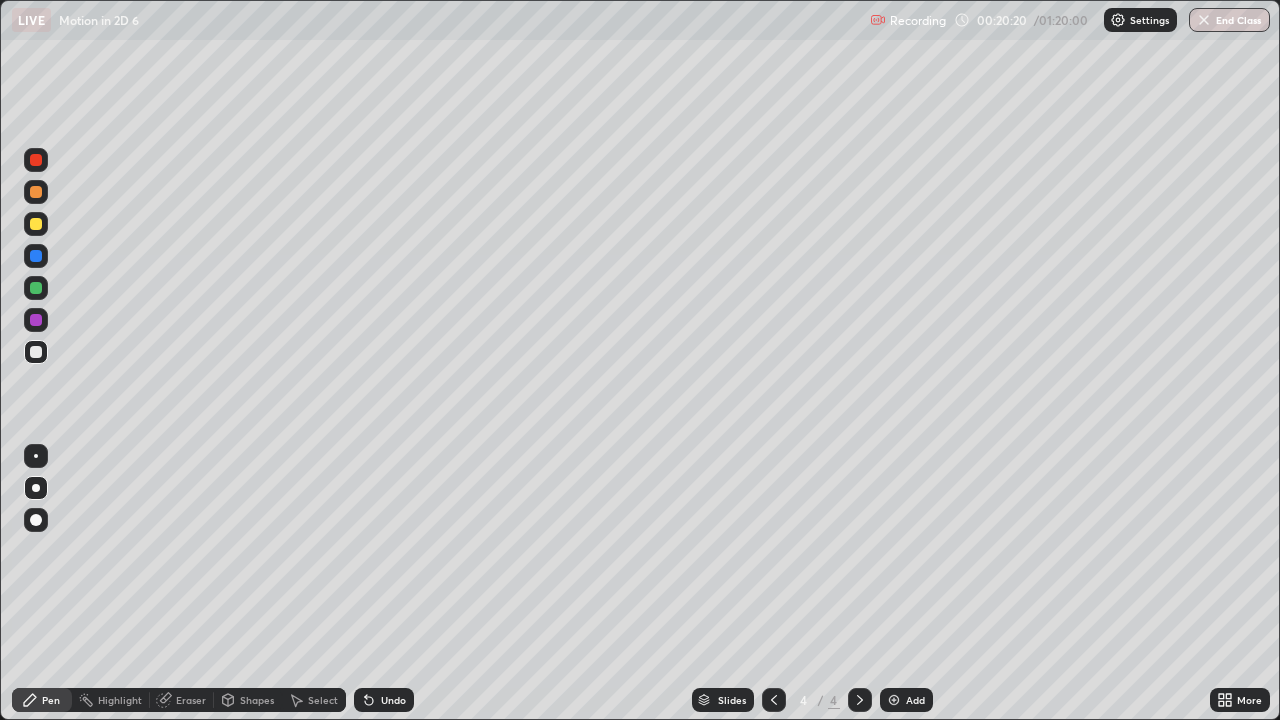 click on "Undo" at bounding box center (384, 700) 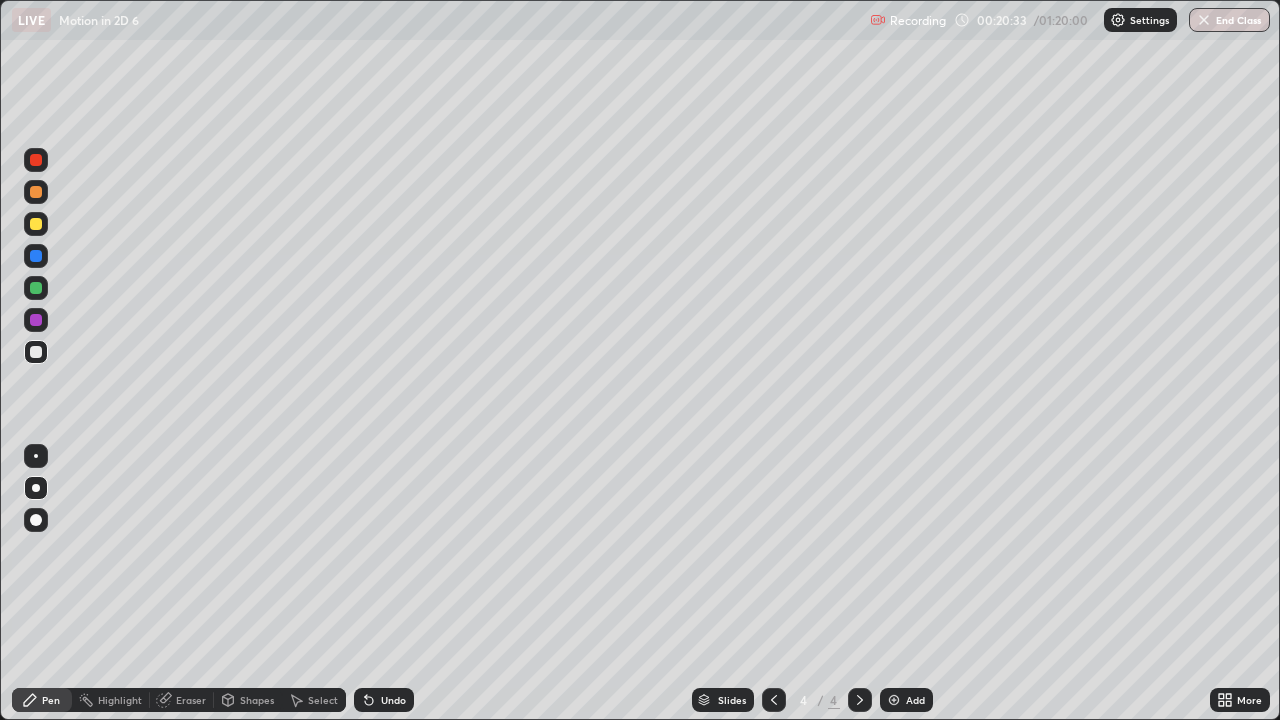 click on "Undo" at bounding box center (393, 700) 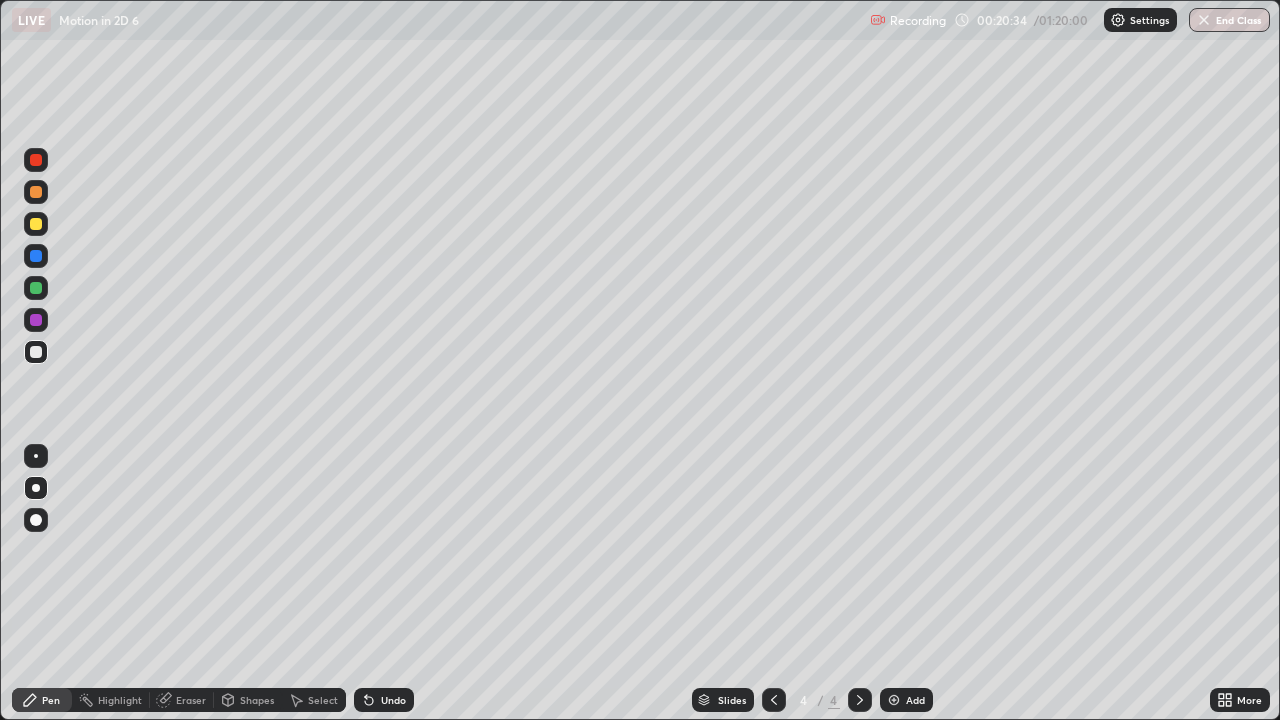 click on "Undo" at bounding box center [393, 700] 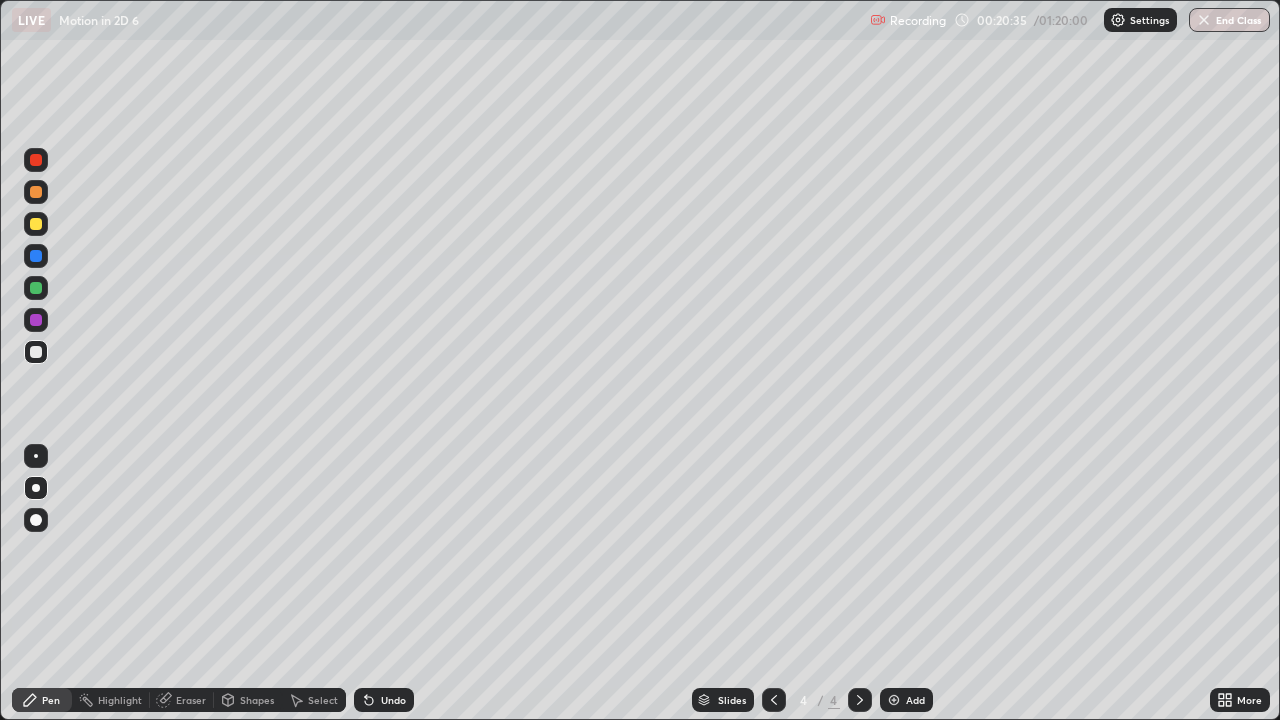 click on "Undo" at bounding box center (393, 700) 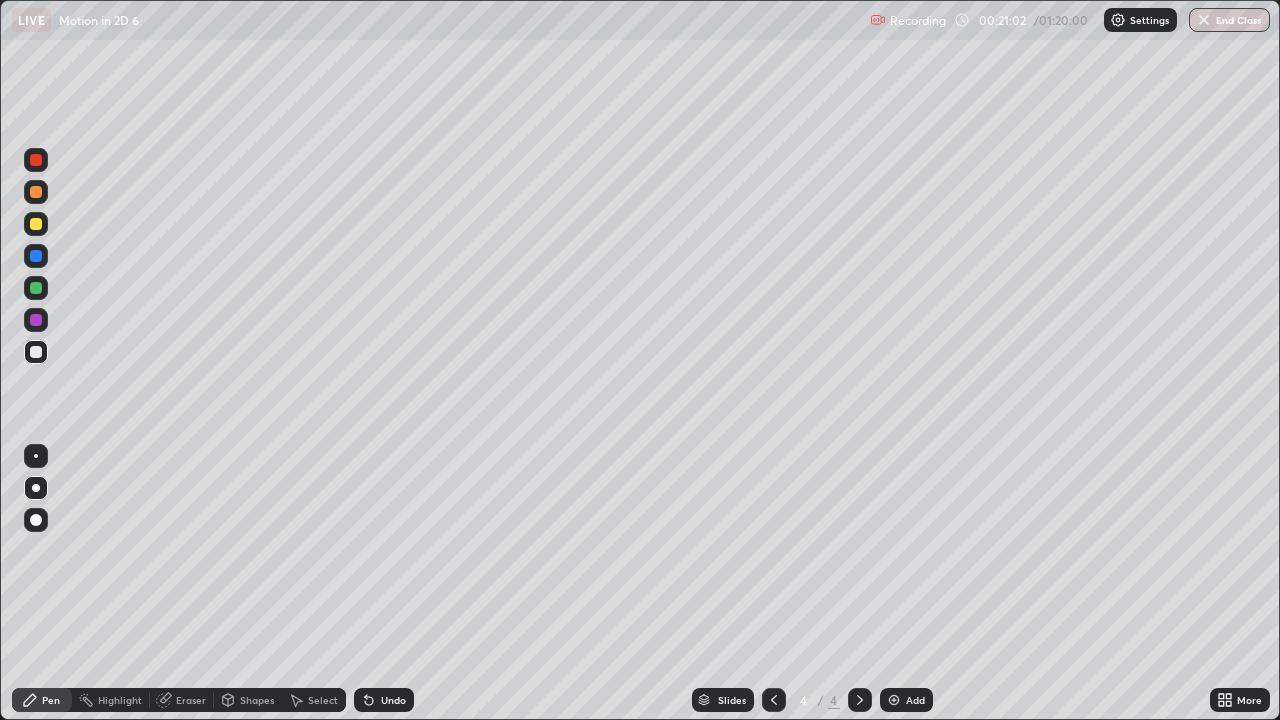 click on "Undo" at bounding box center (380, 700) 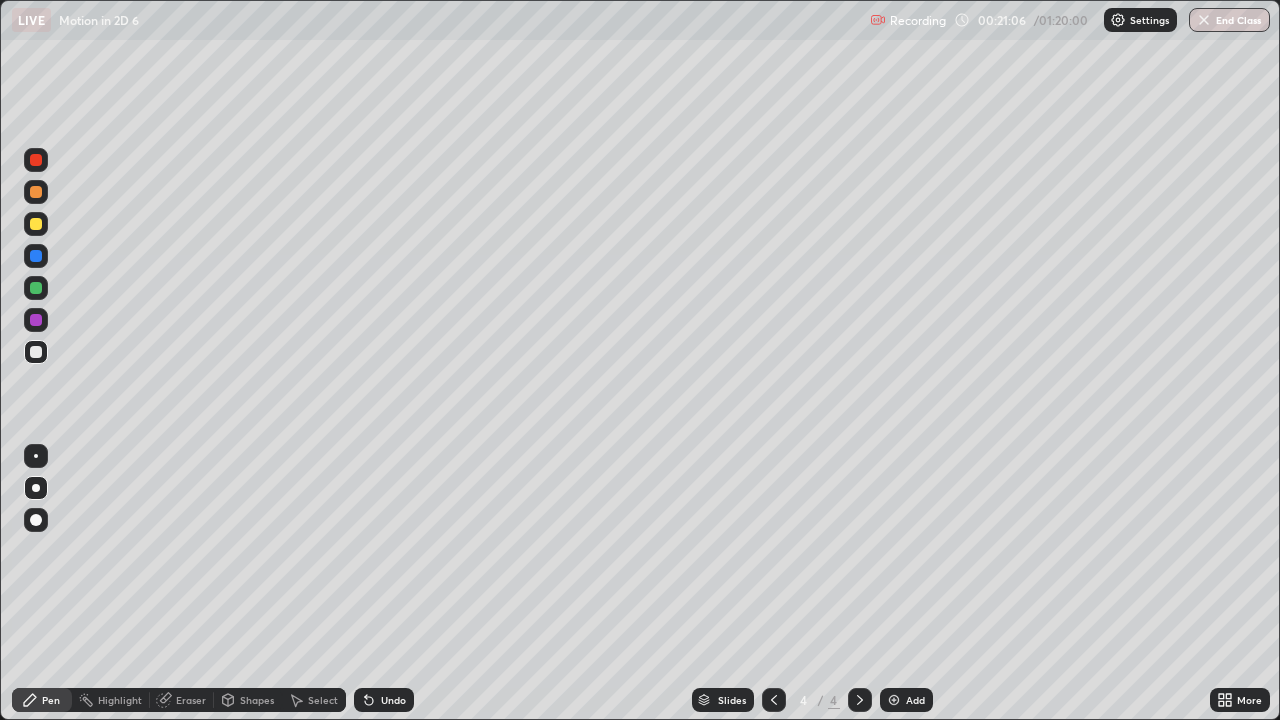 click on "Undo" at bounding box center (384, 700) 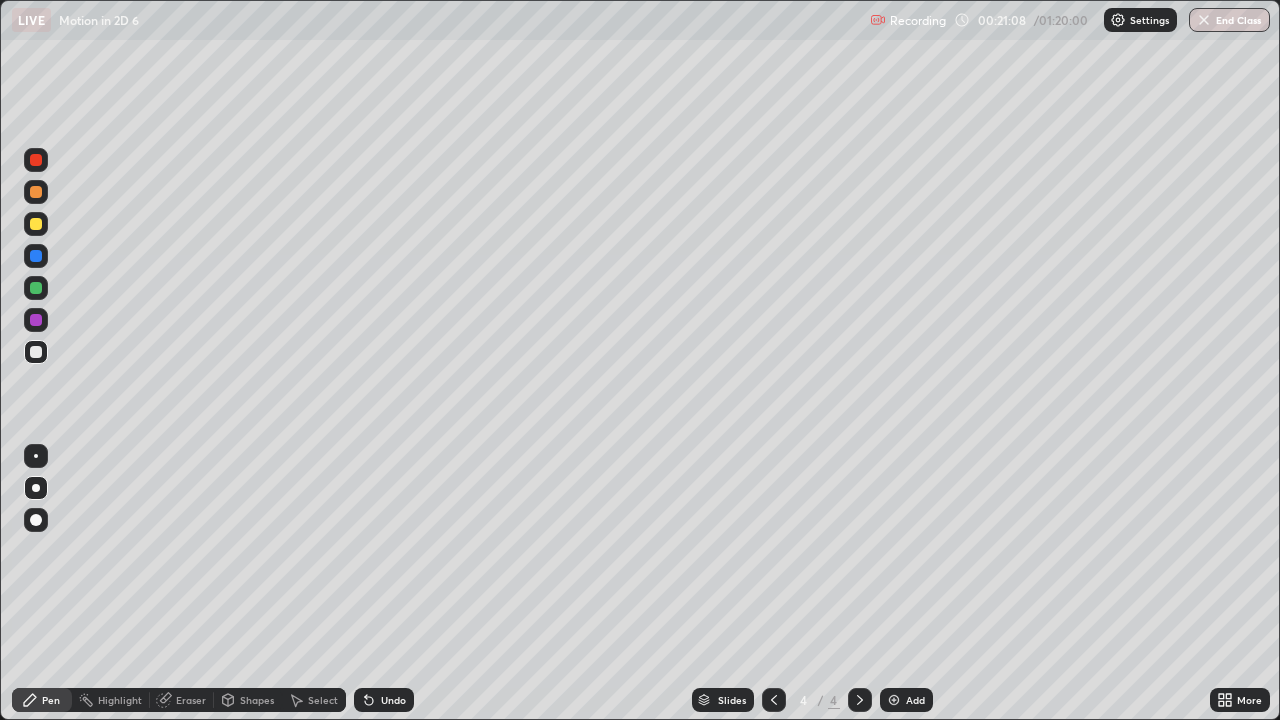 click on "Undo" at bounding box center (393, 700) 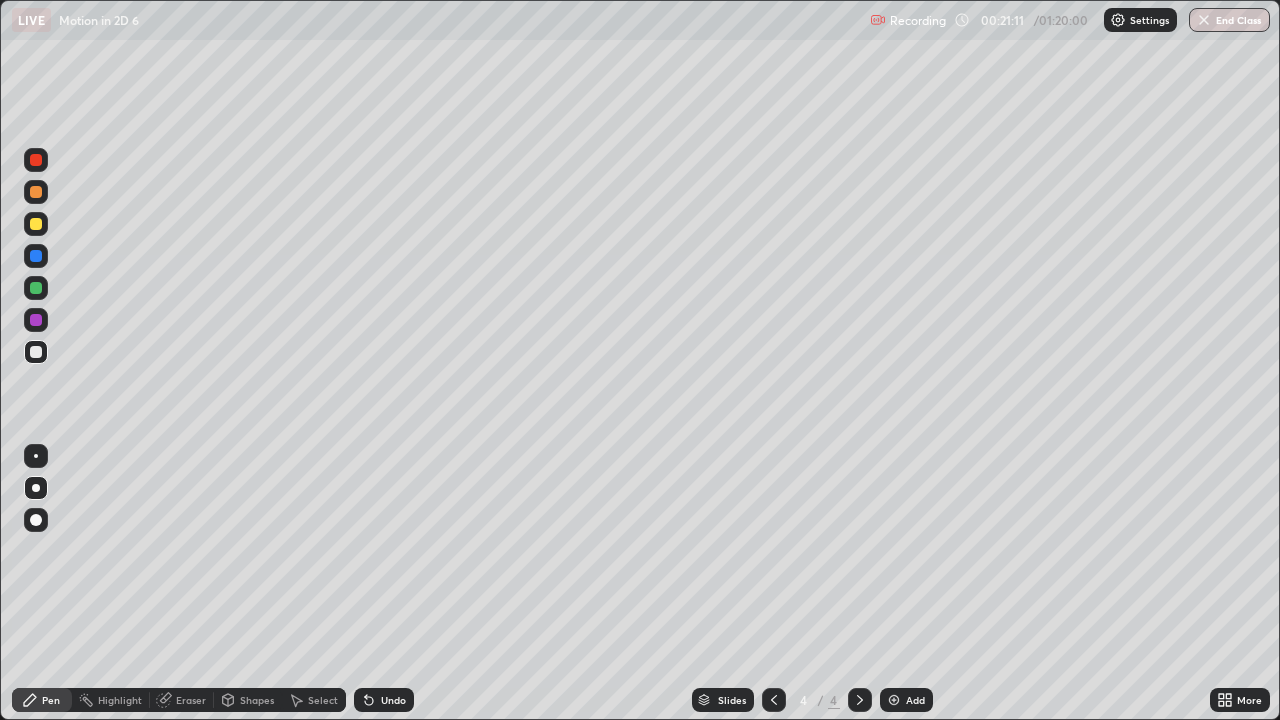click on "Undo" at bounding box center (384, 700) 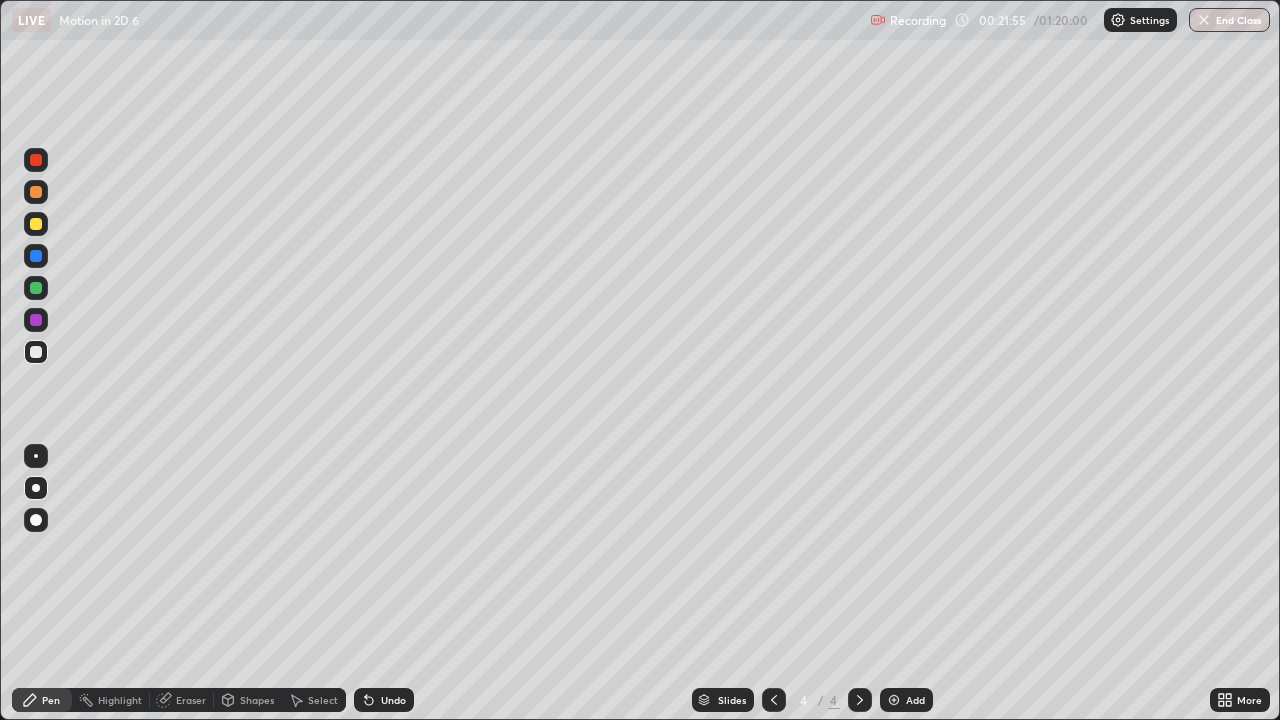click at bounding box center [36, 352] 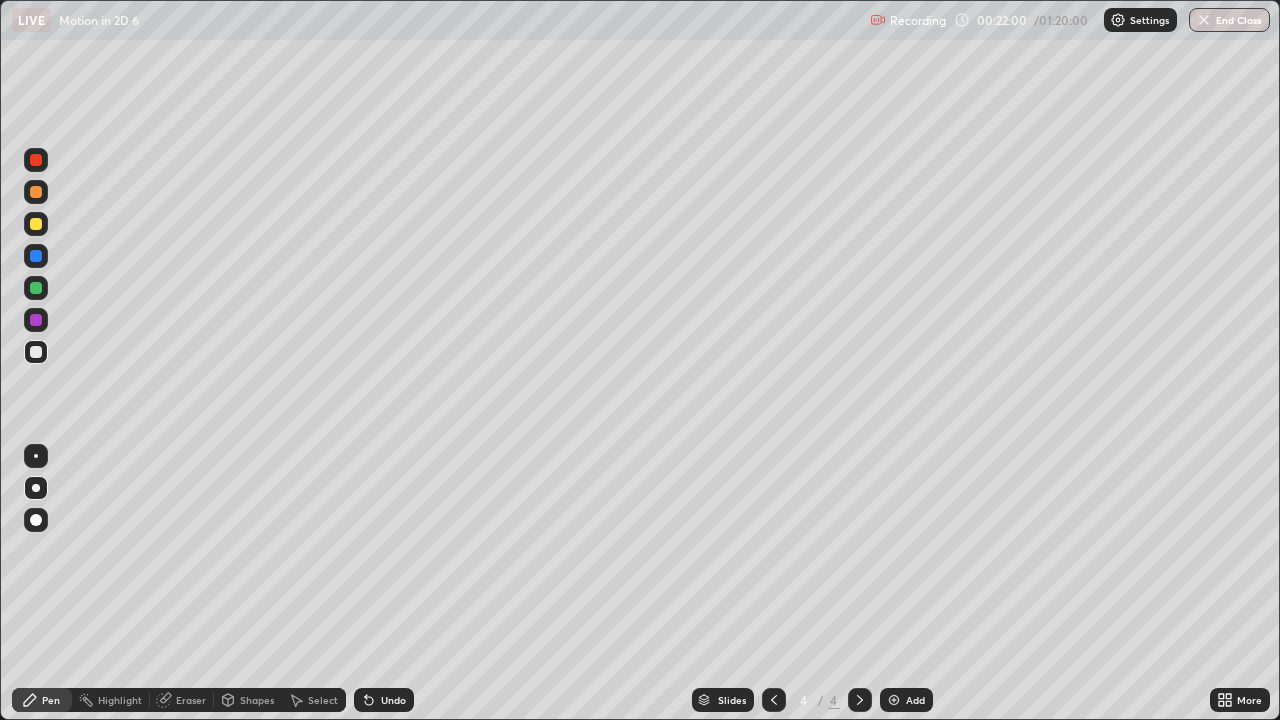 click at bounding box center [36, 352] 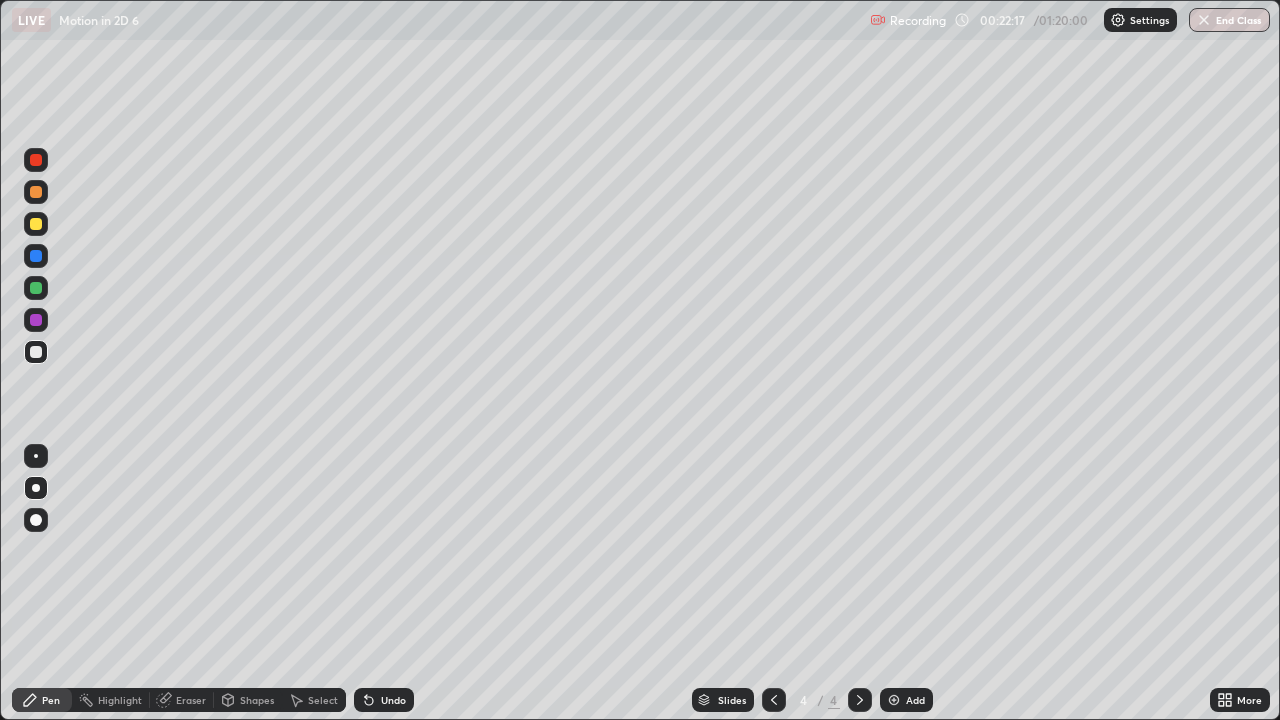 click at bounding box center [36, 352] 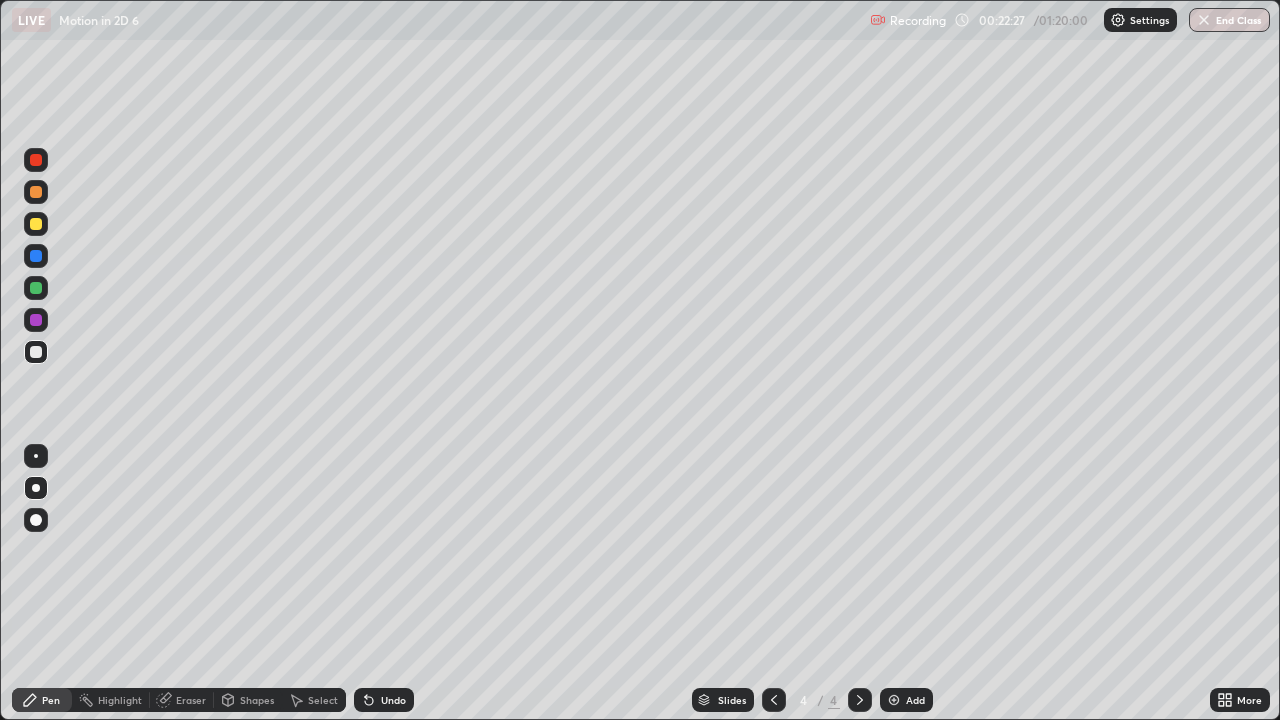 click at bounding box center [36, 224] 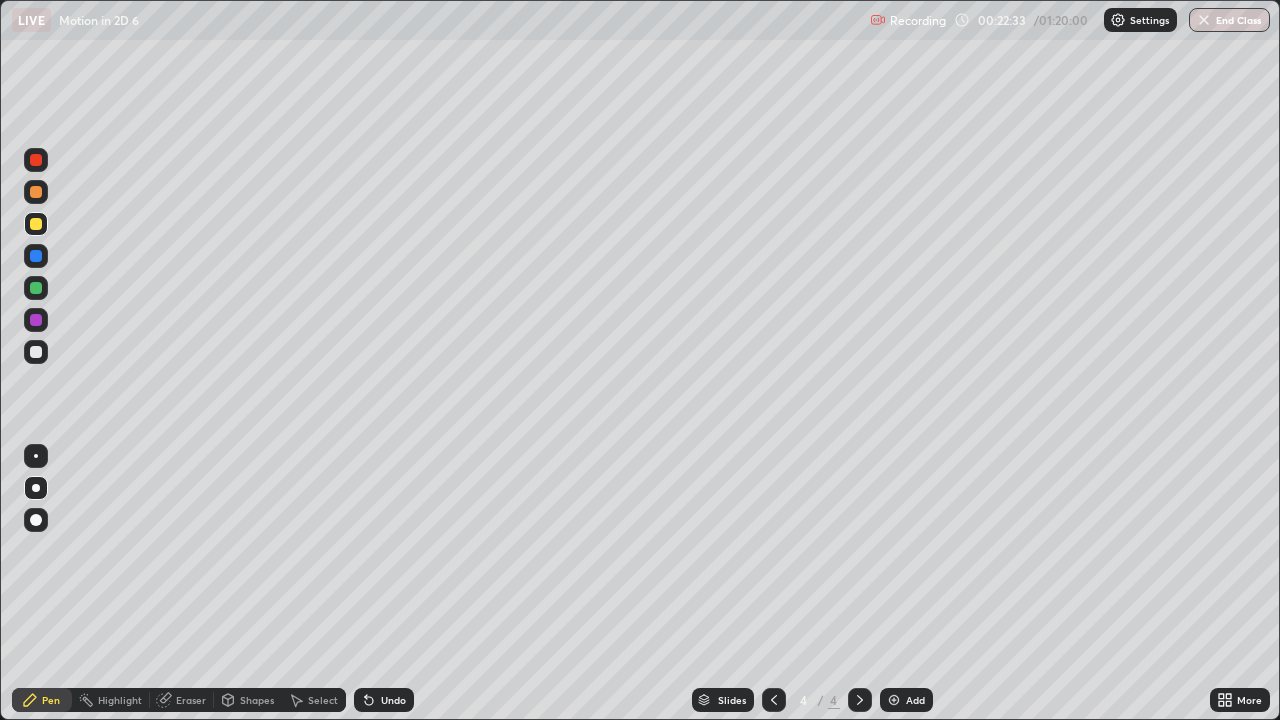 click at bounding box center [36, 352] 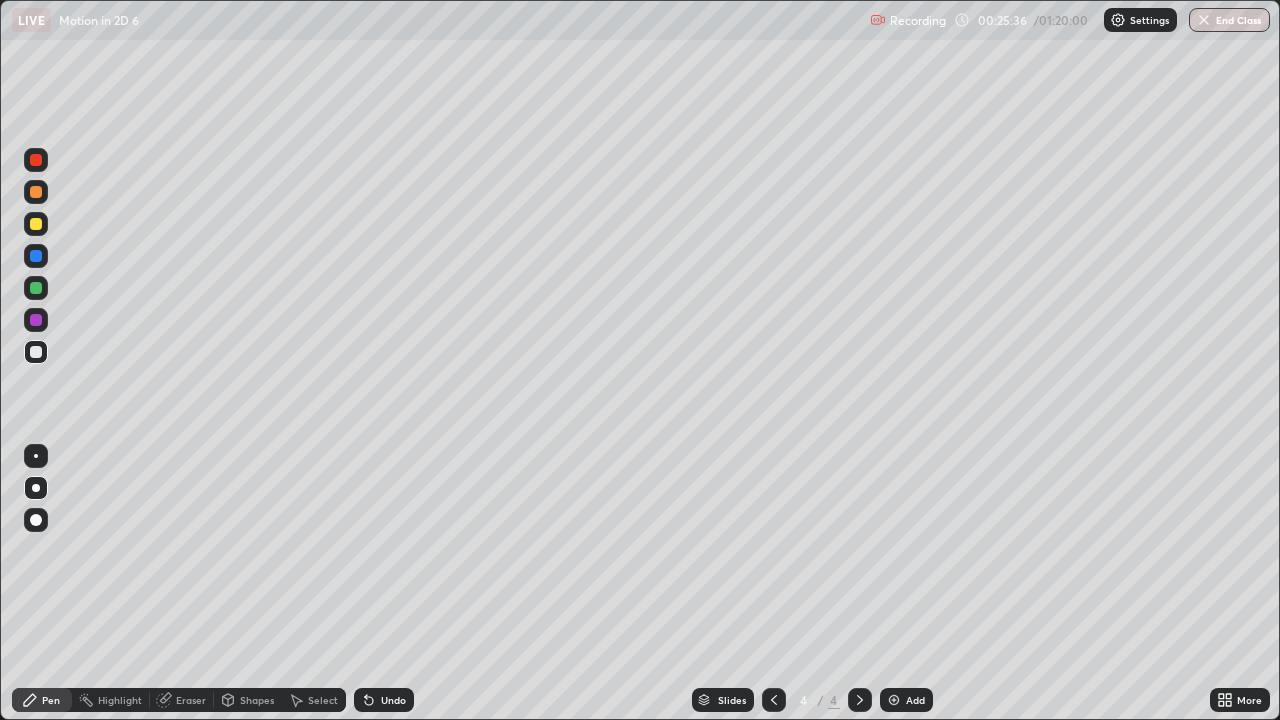 click on "Eraser" at bounding box center (191, 700) 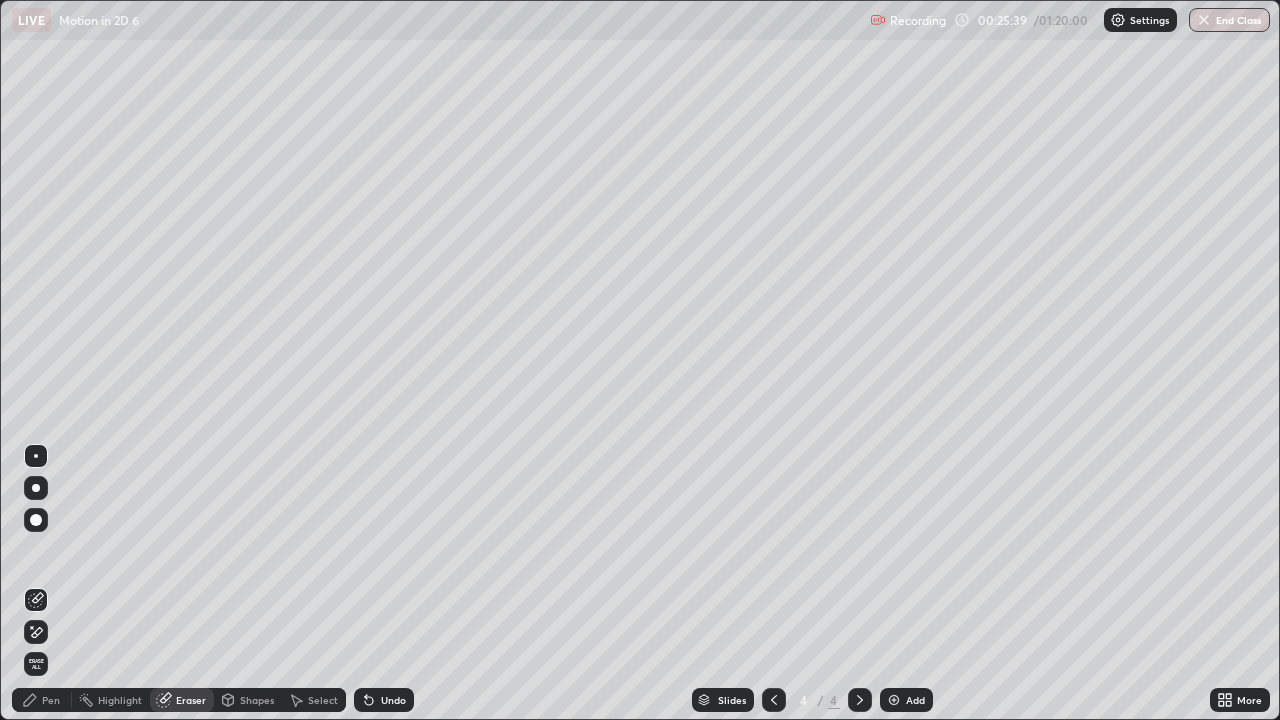 click on "Eraser" at bounding box center (182, 700) 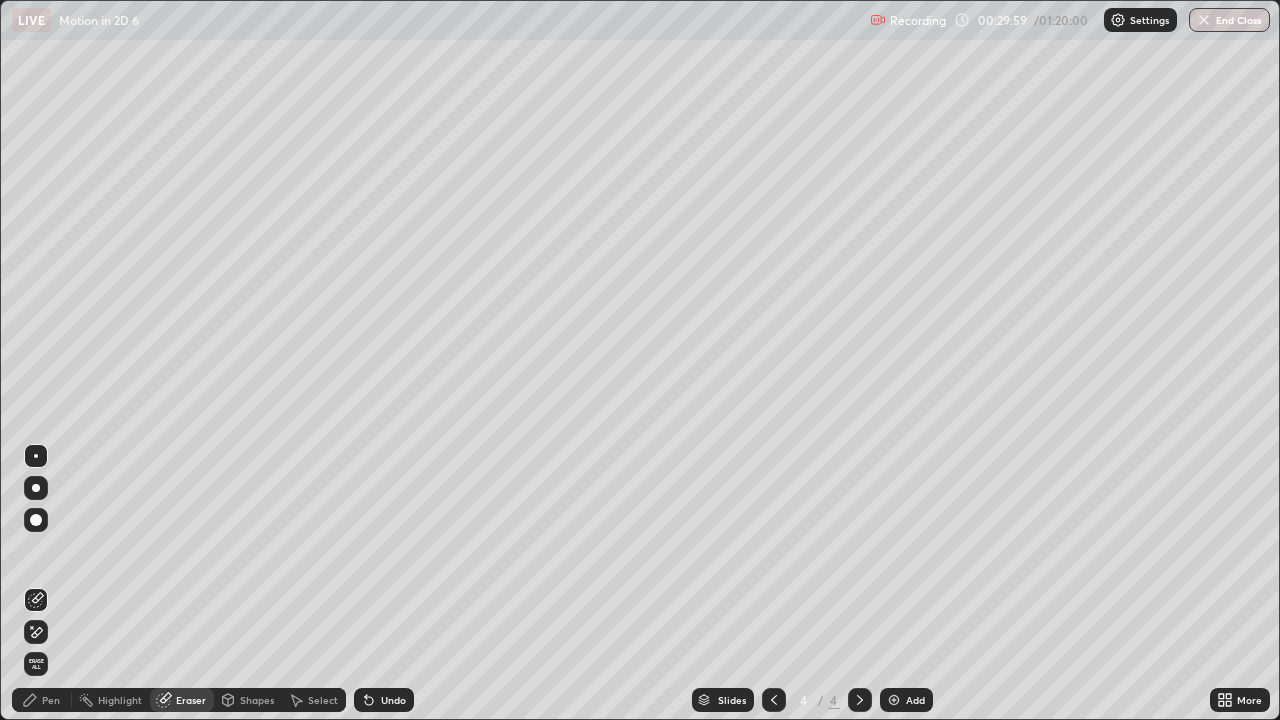 click 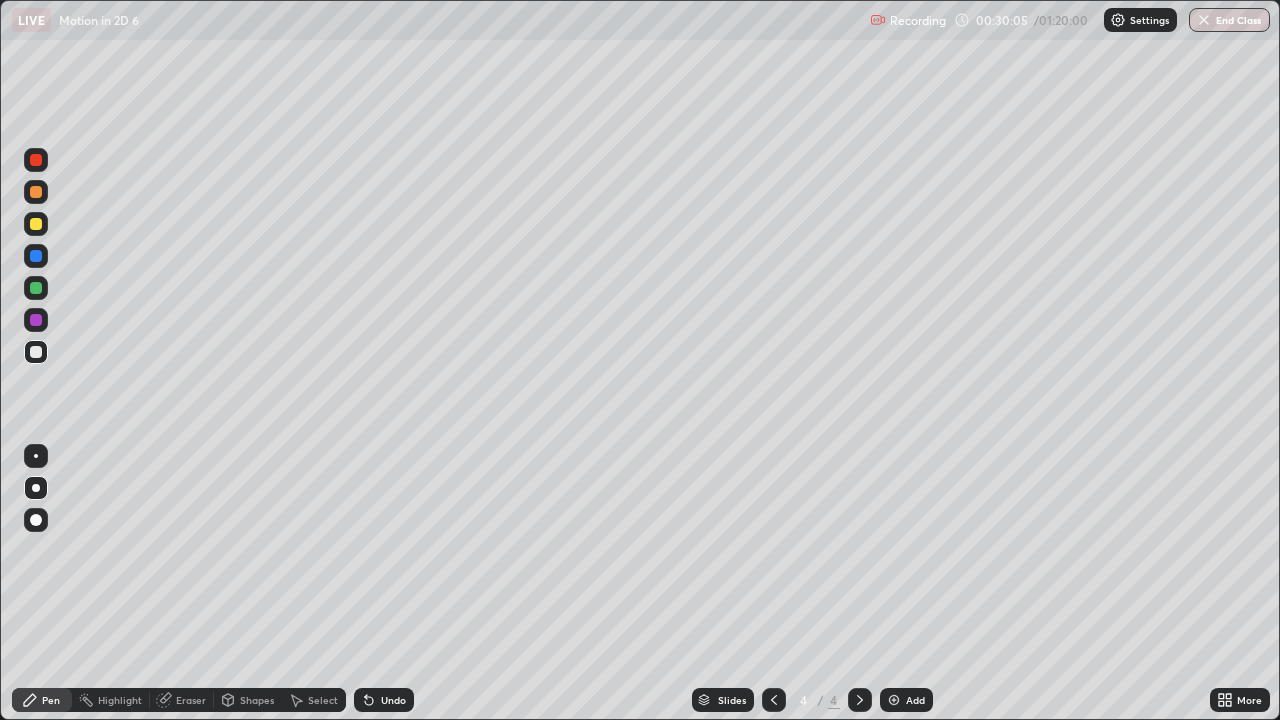 click at bounding box center [36, 224] 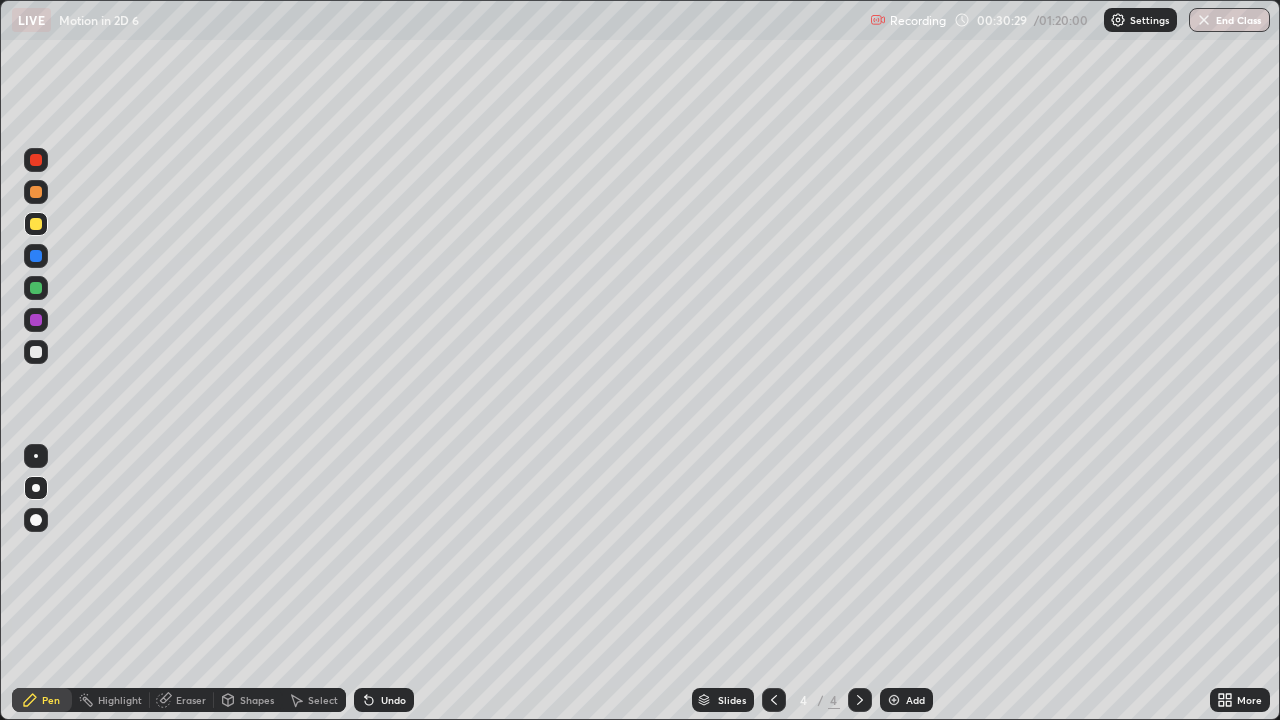 click at bounding box center [36, 352] 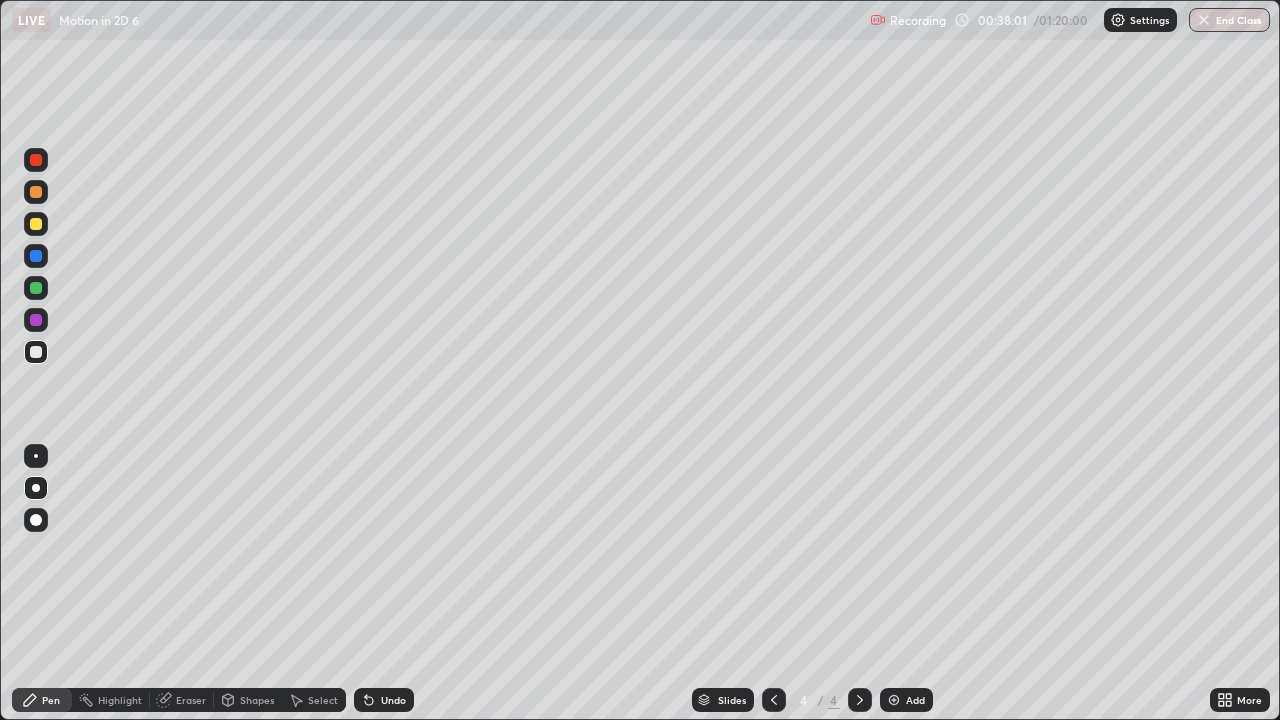 click on "Pen" at bounding box center [42, 700] 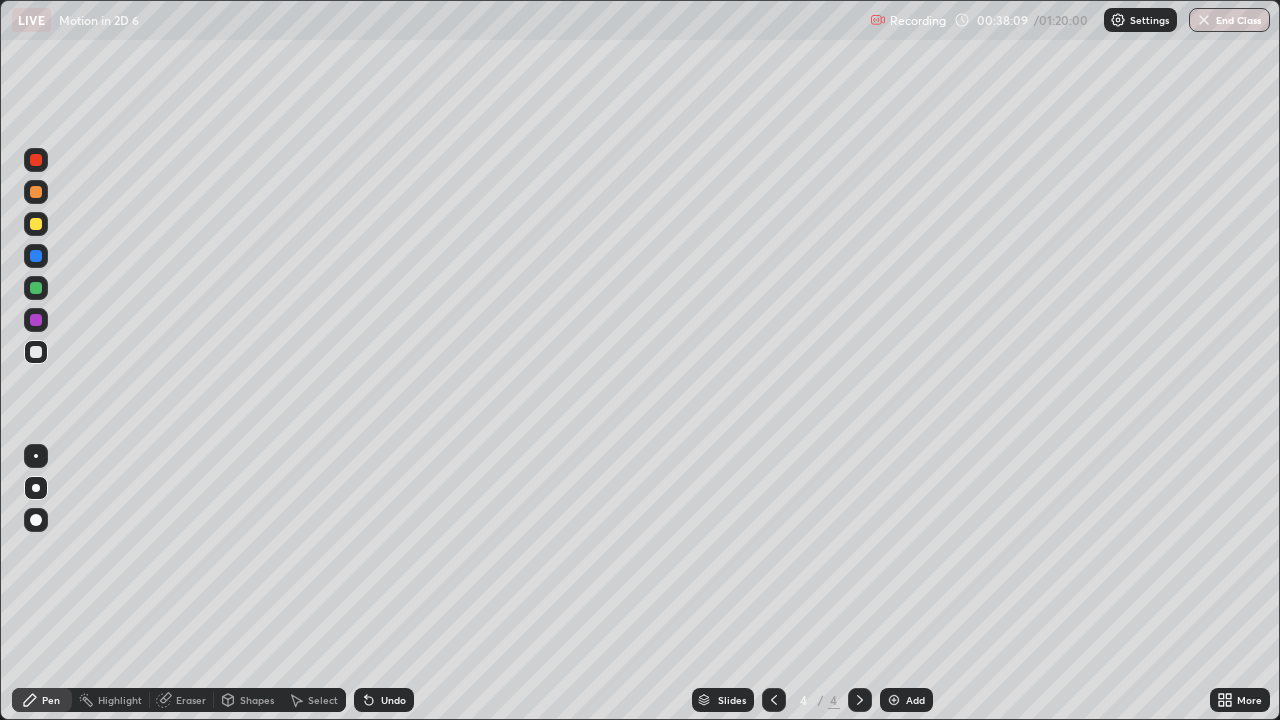 click at bounding box center (36, 192) 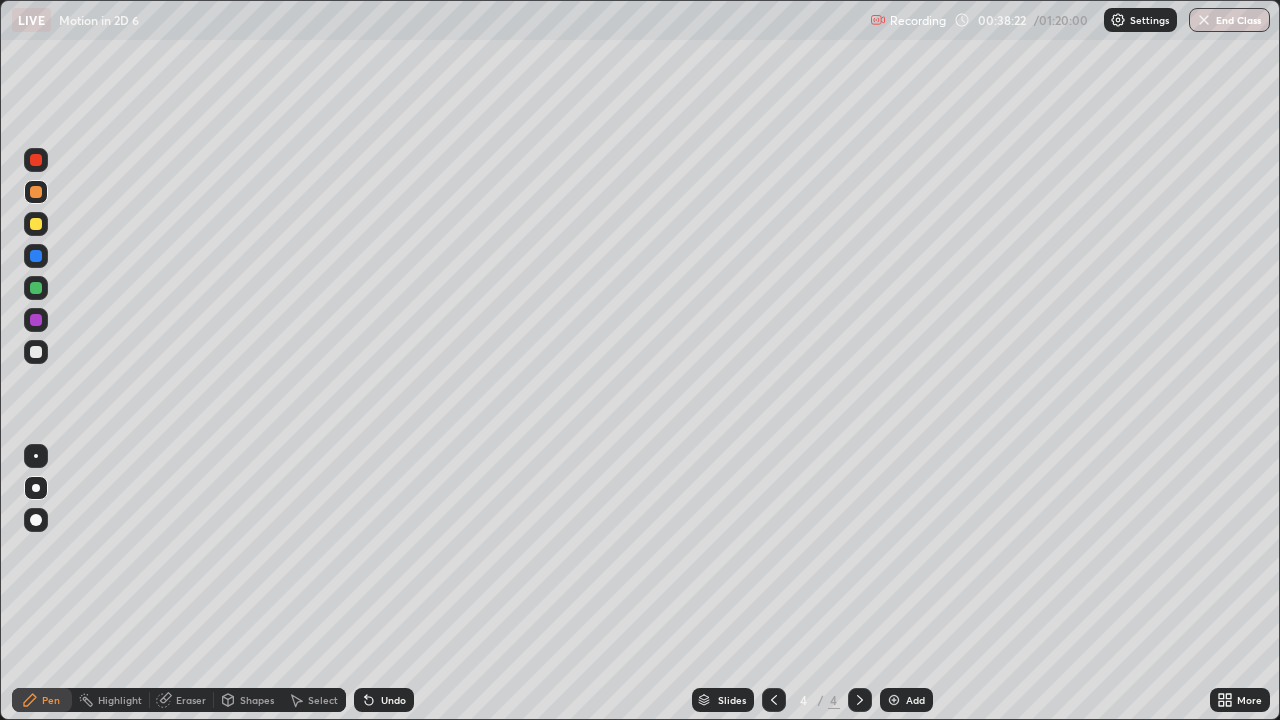click at bounding box center (36, 224) 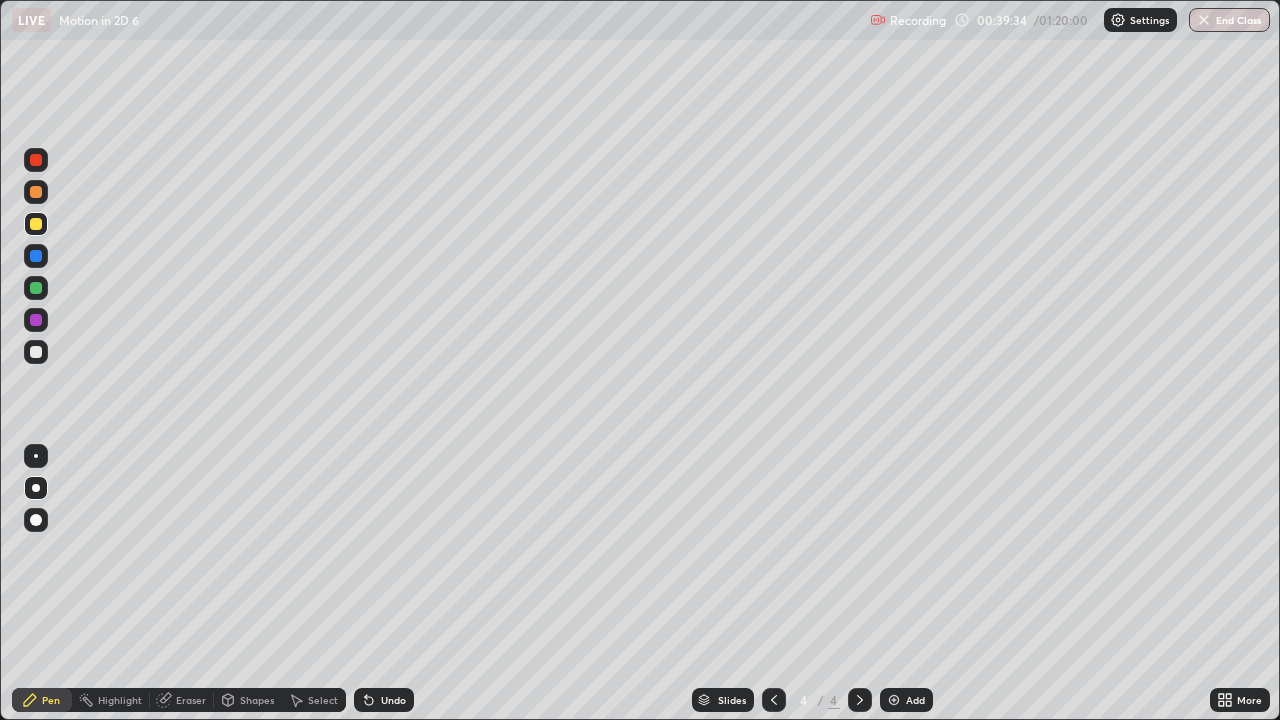 click at bounding box center (894, 700) 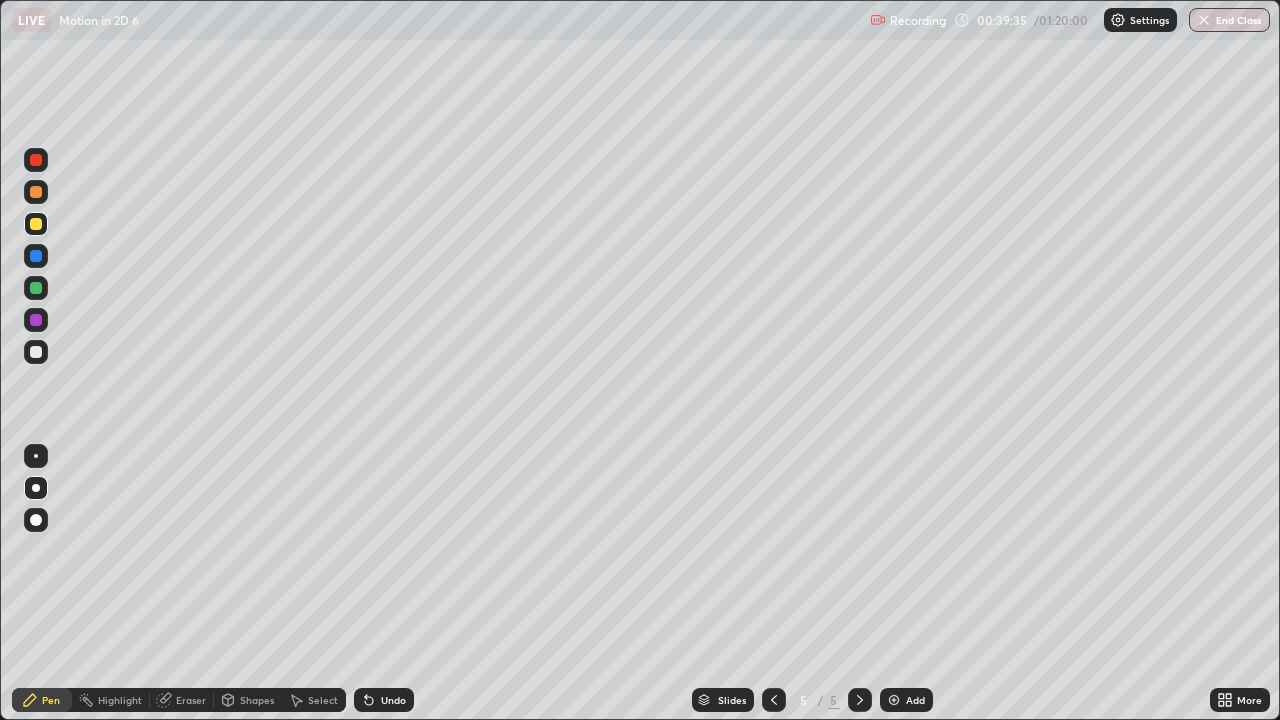 click at bounding box center (36, 352) 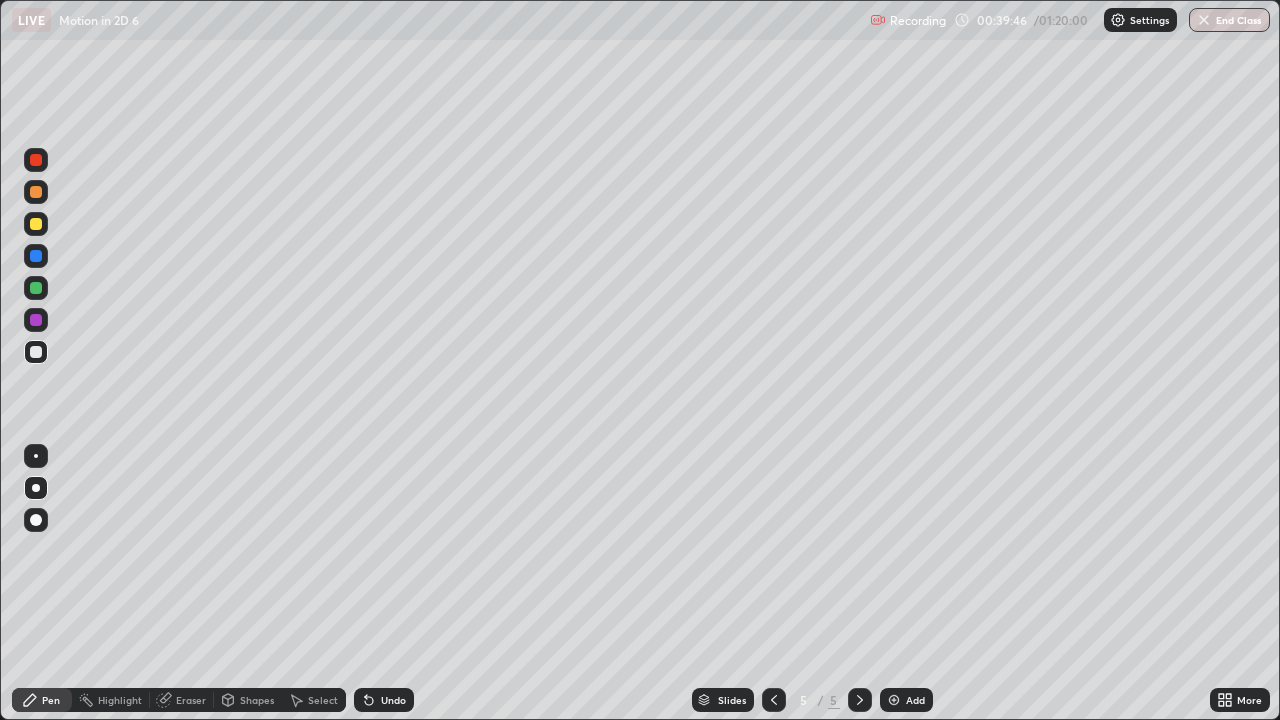 click on "Undo" at bounding box center (384, 700) 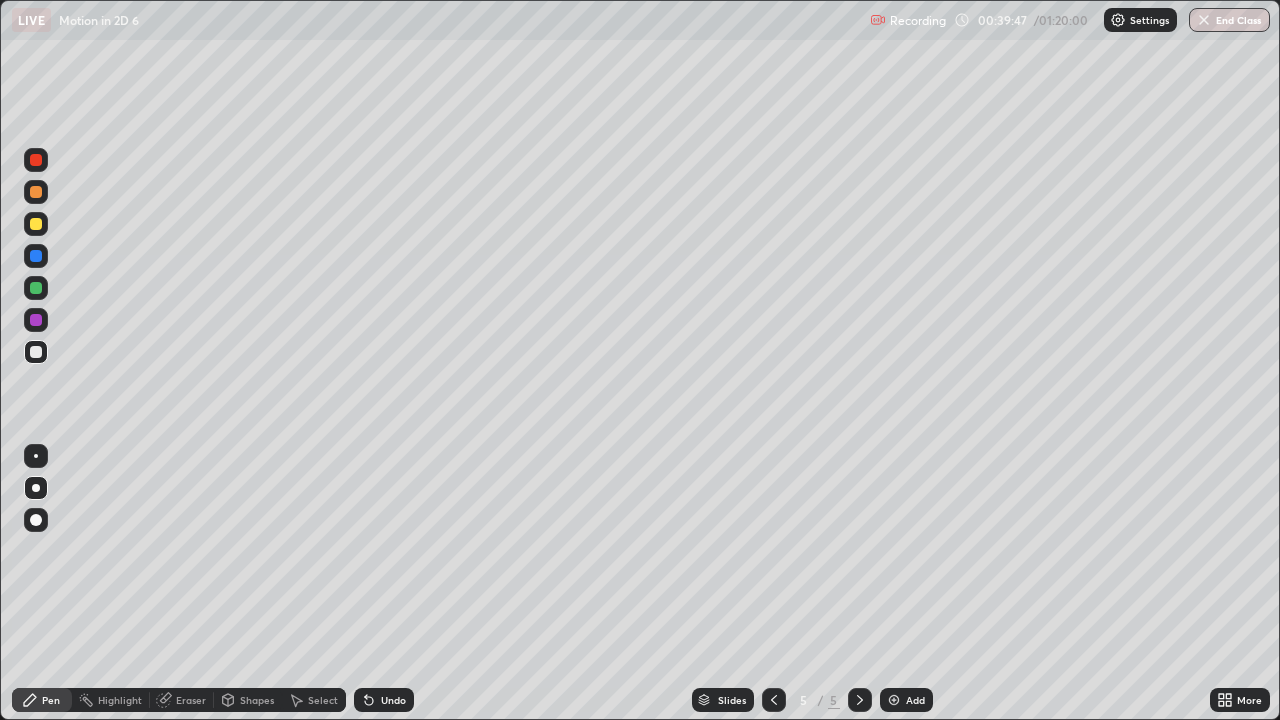 click at bounding box center [36, 224] 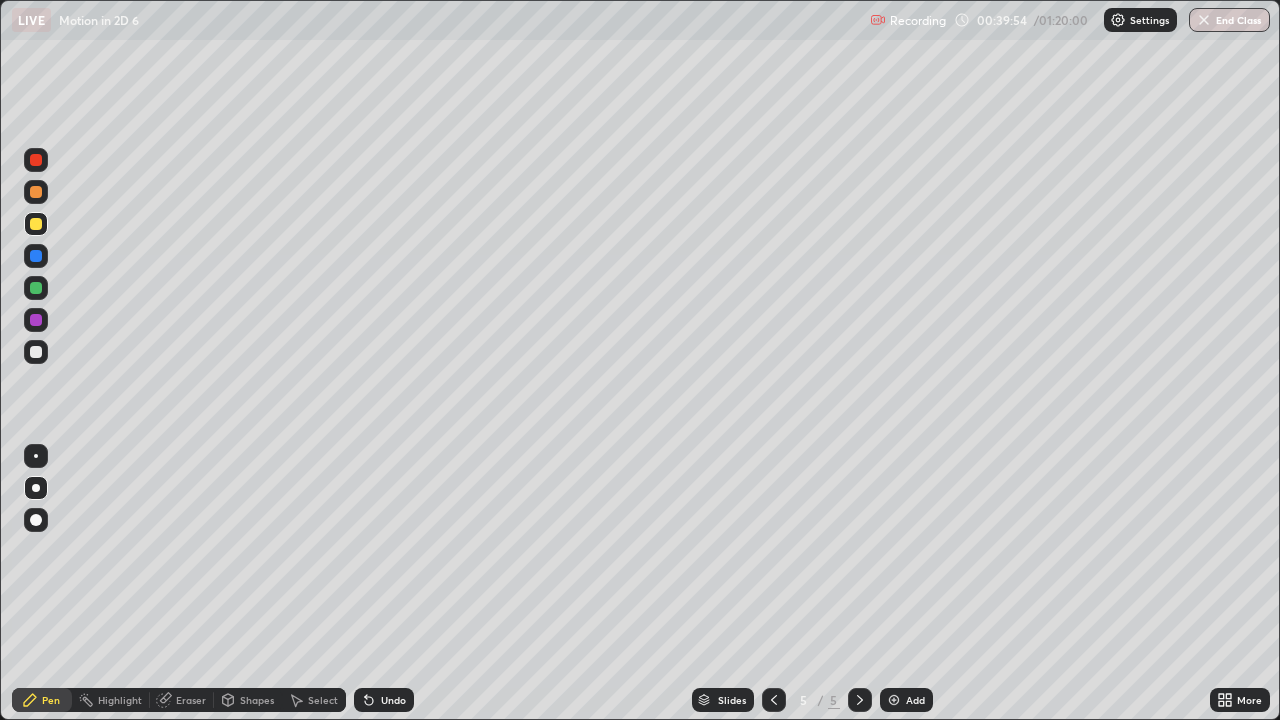 click at bounding box center [36, 352] 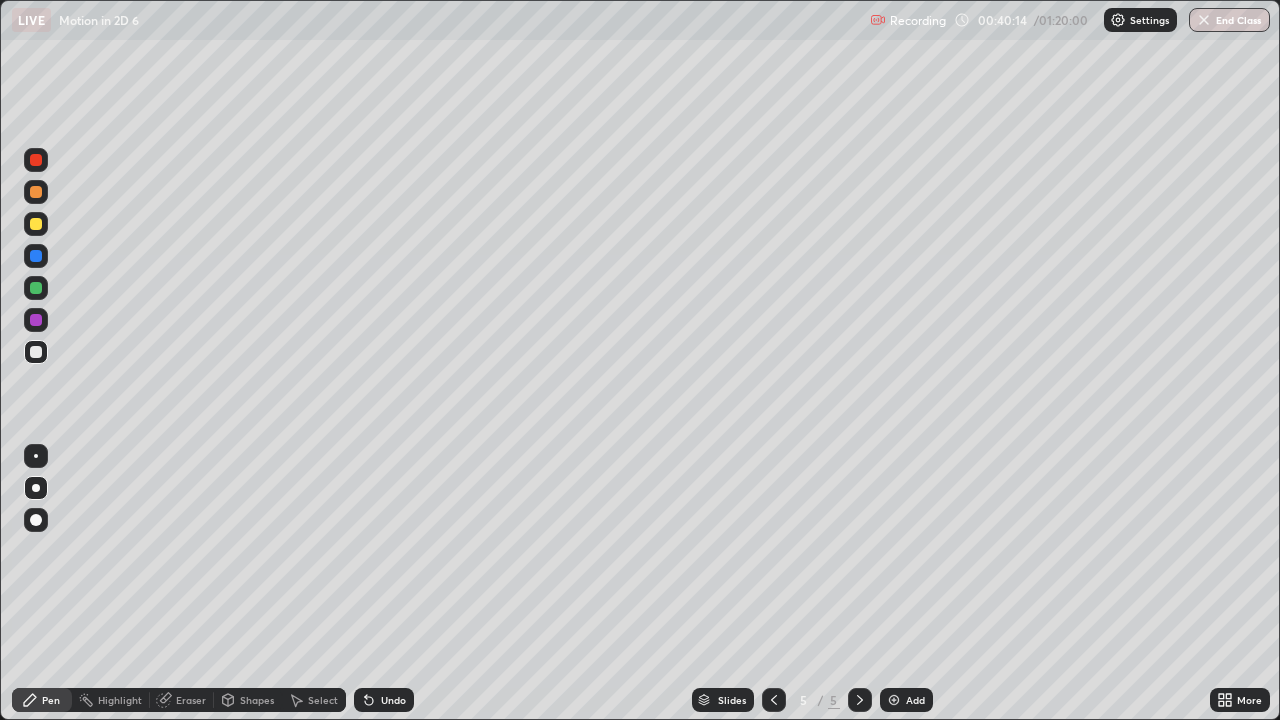 click at bounding box center (36, 192) 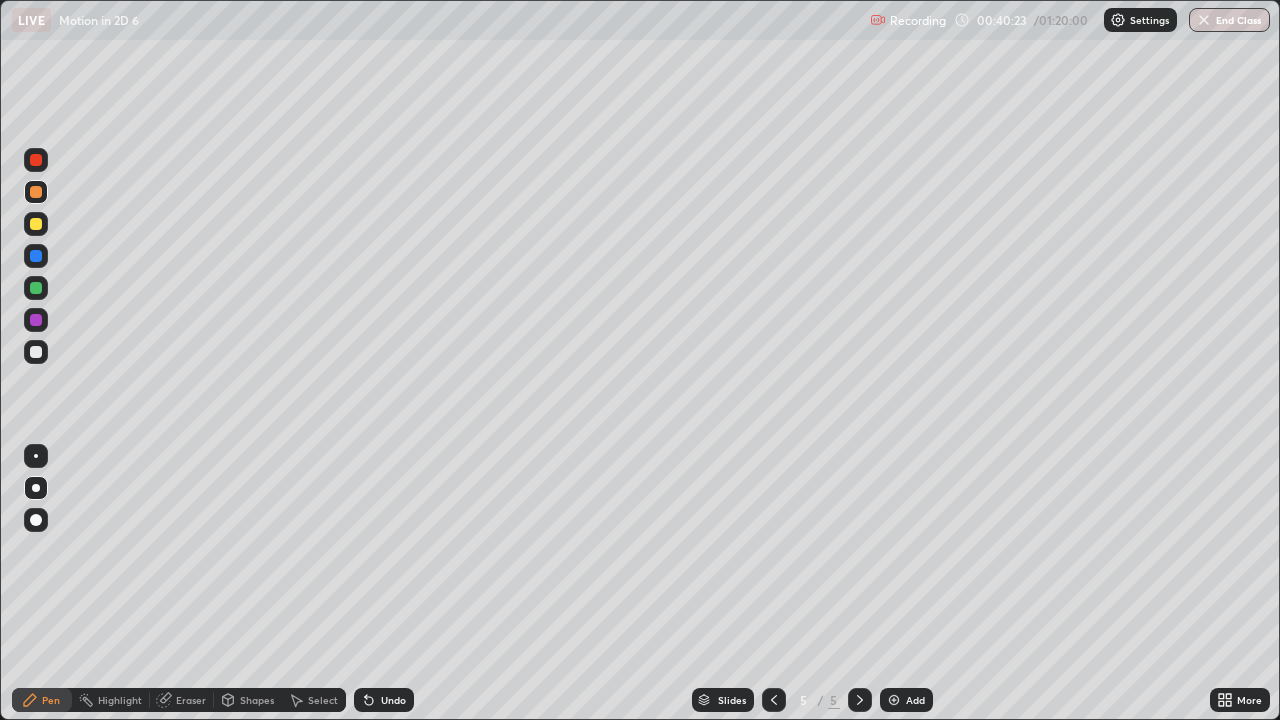click at bounding box center [36, 352] 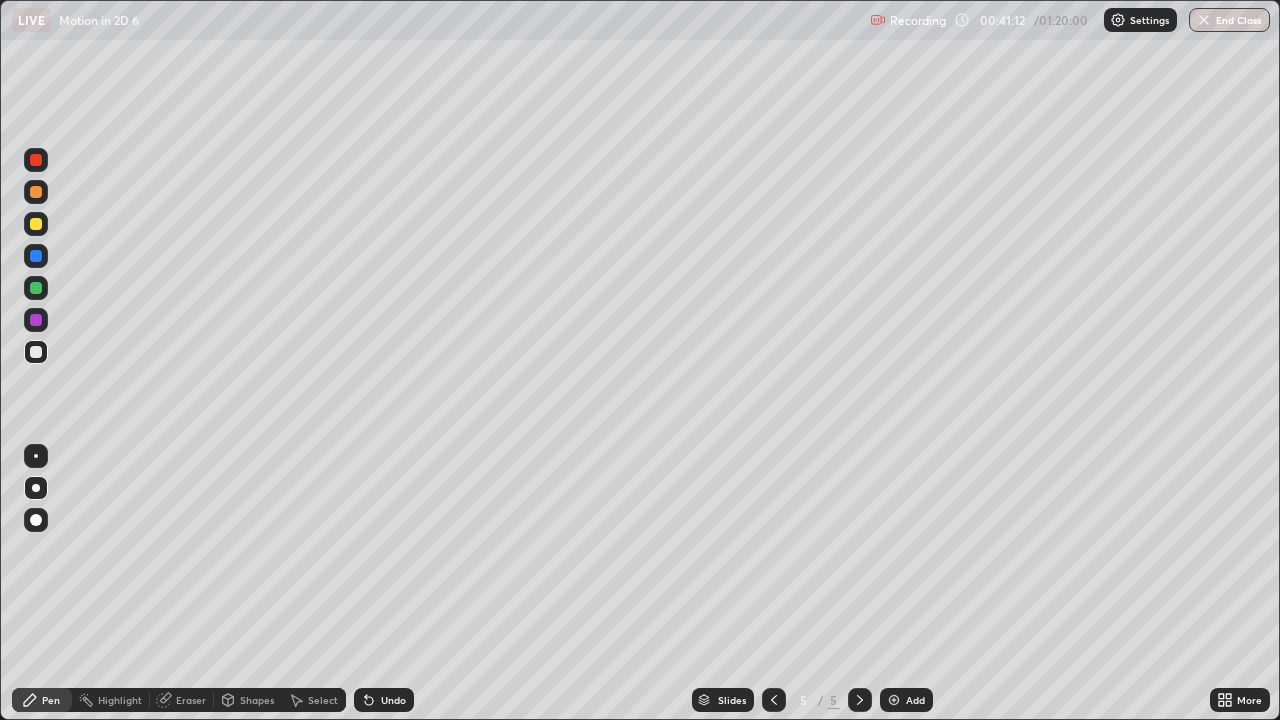 click on "Undo" at bounding box center [393, 700] 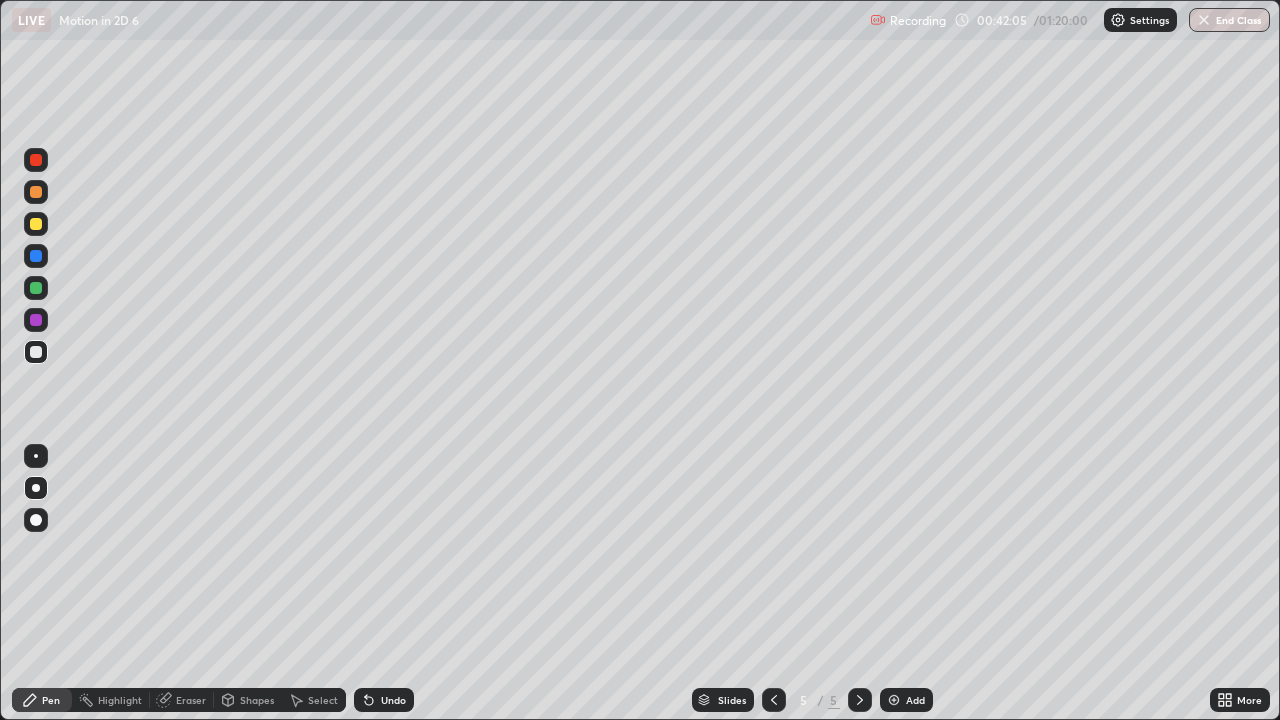 click at bounding box center [36, 224] 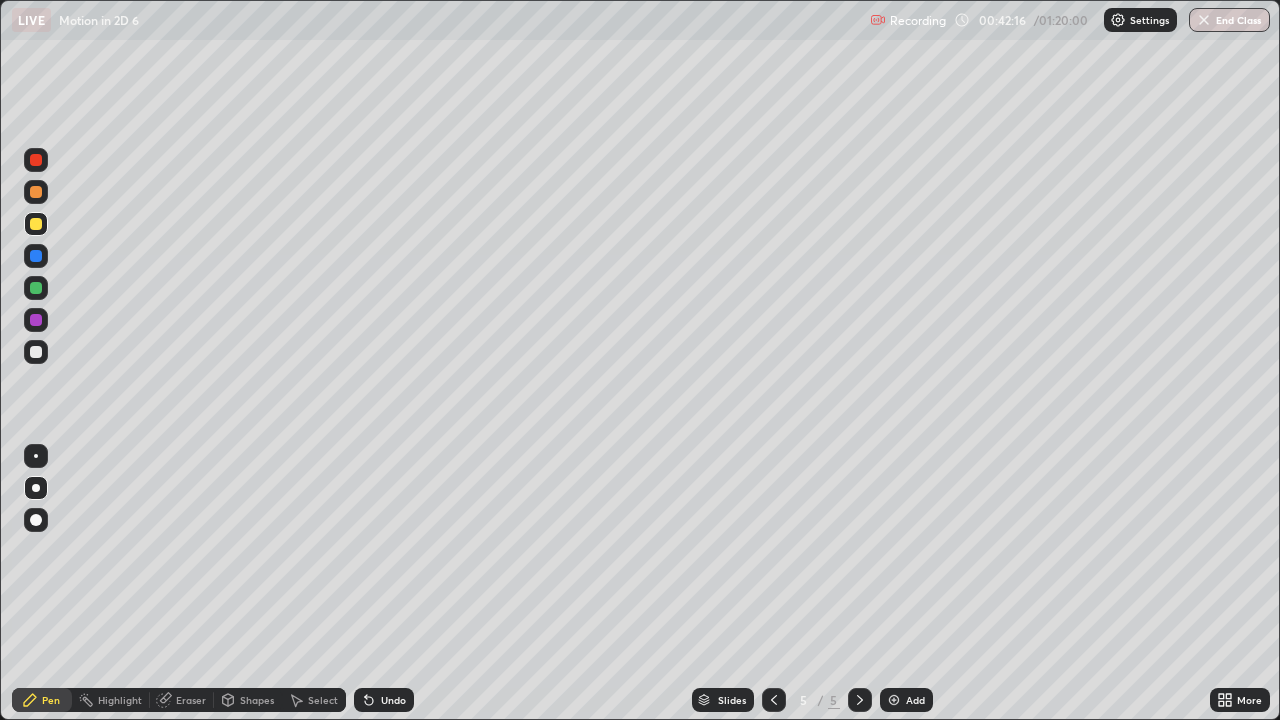 click at bounding box center [36, 160] 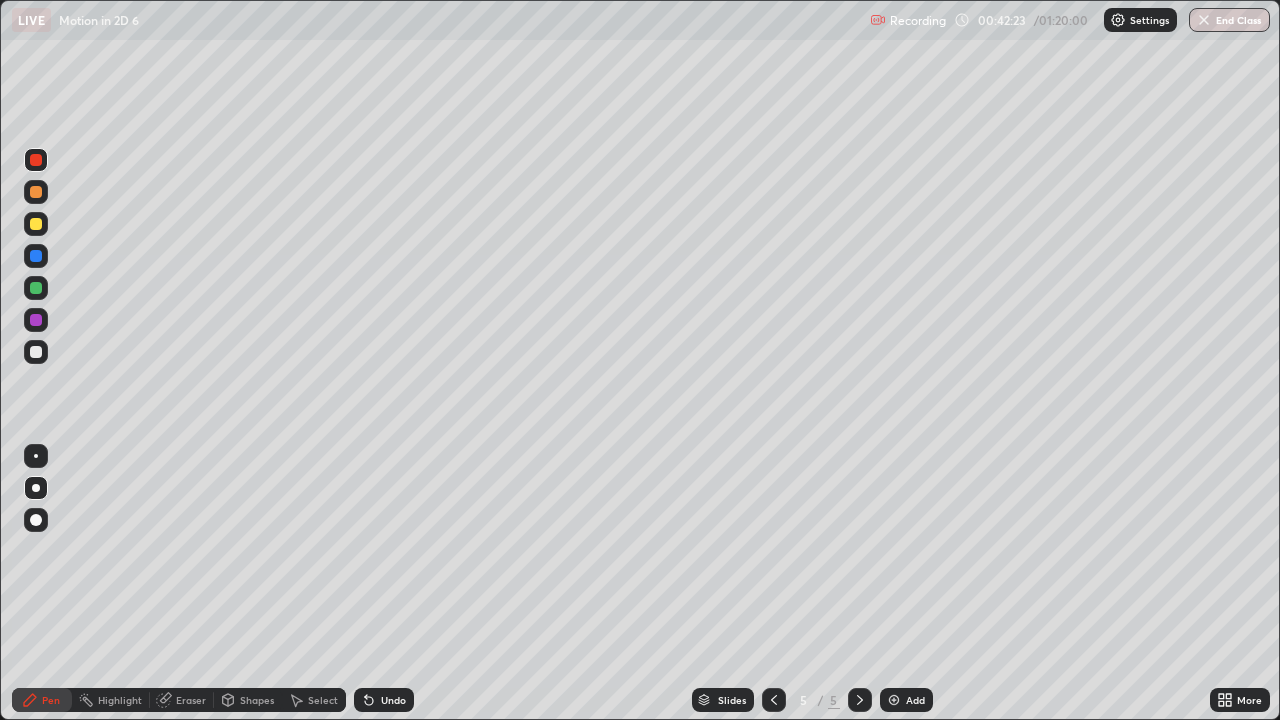 click at bounding box center [36, 224] 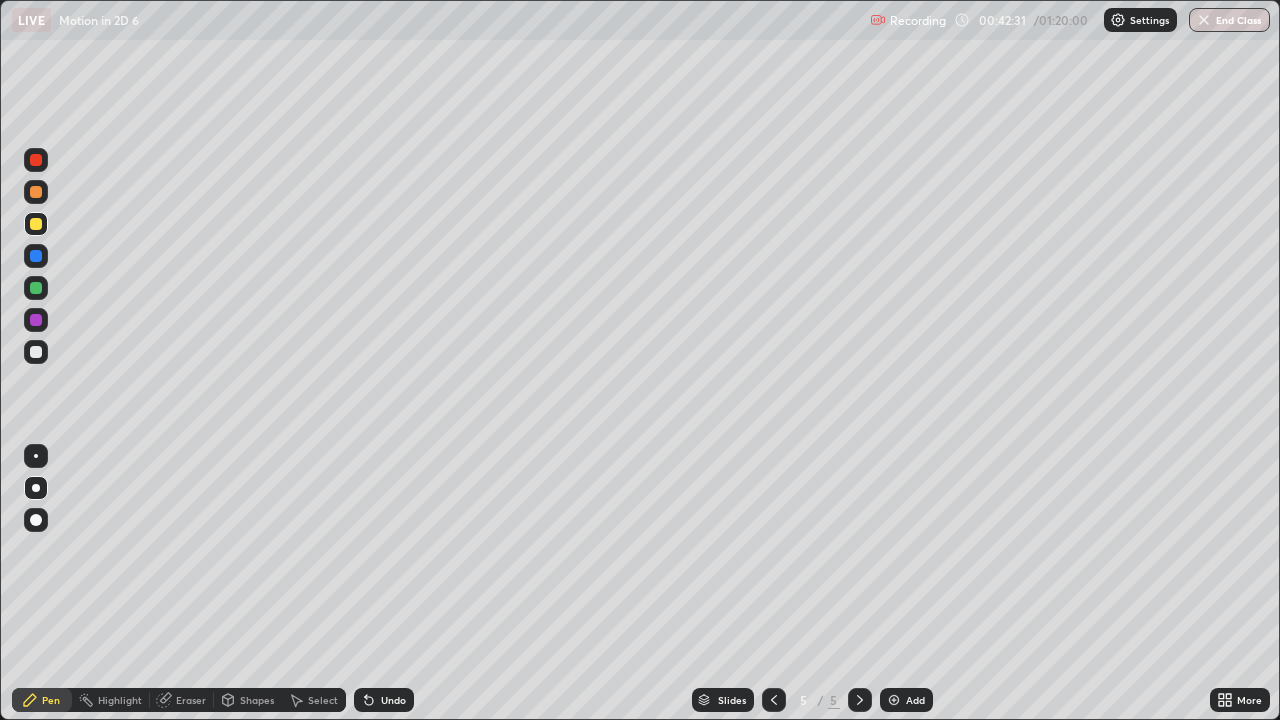click at bounding box center [36, 160] 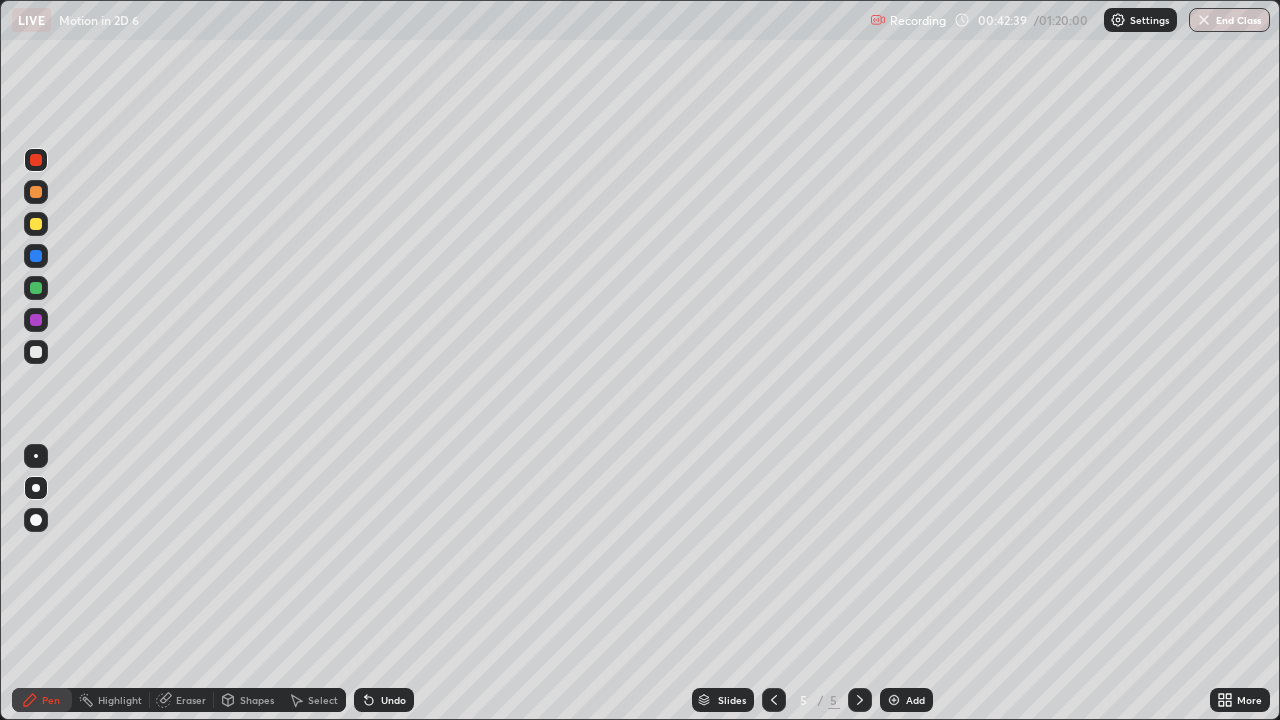 click on "Undo" at bounding box center (384, 700) 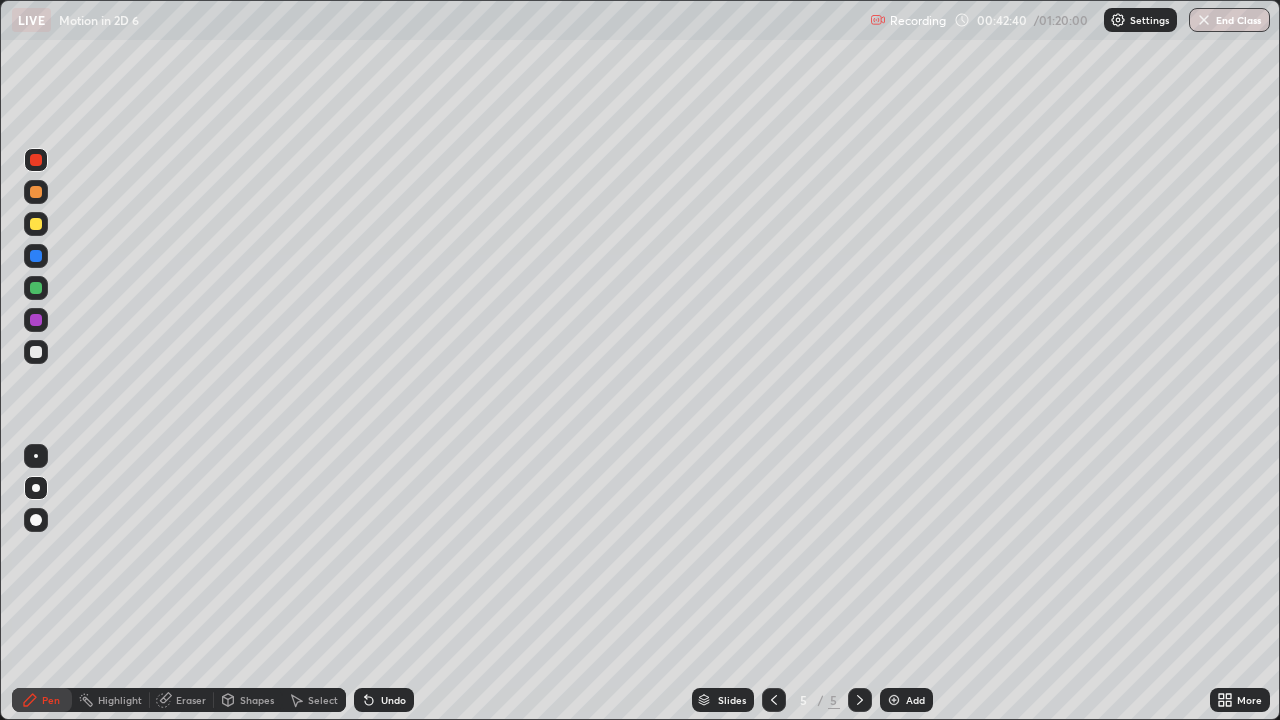 click on "Undo" at bounding box center (384, 700) 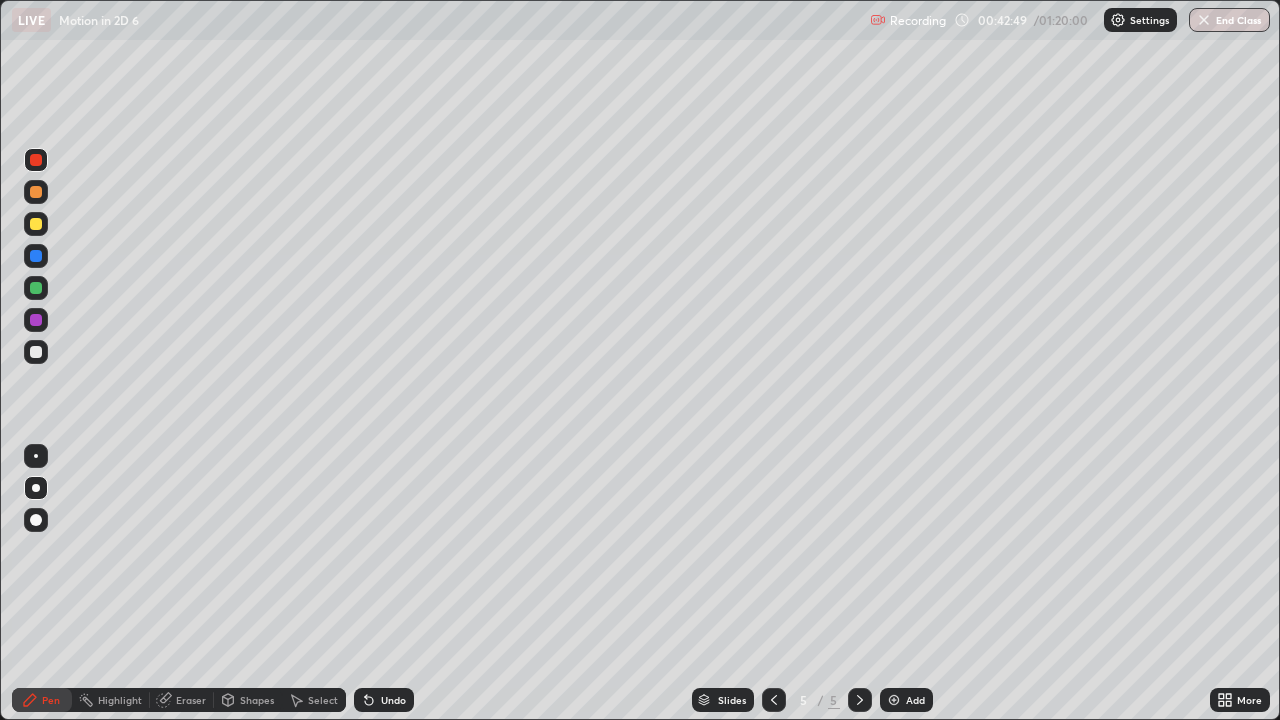 click at bounding box center (36, 224) 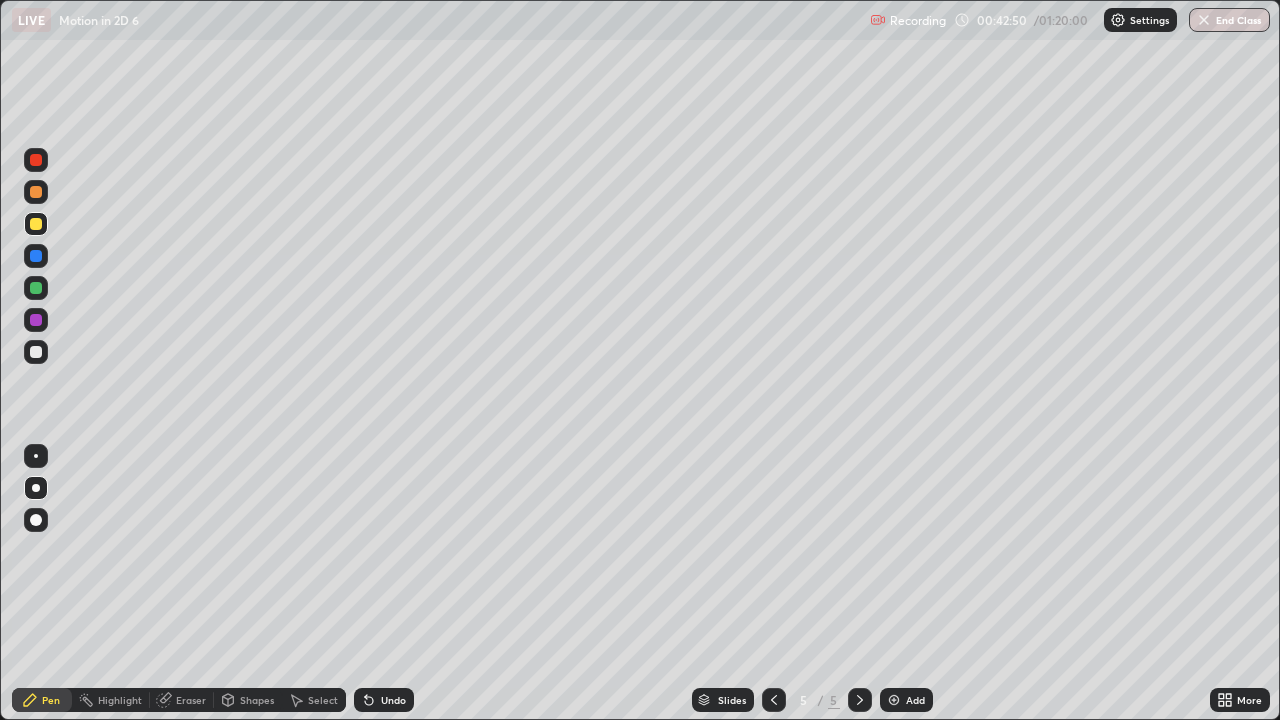 click at bounding box center [36, 192] 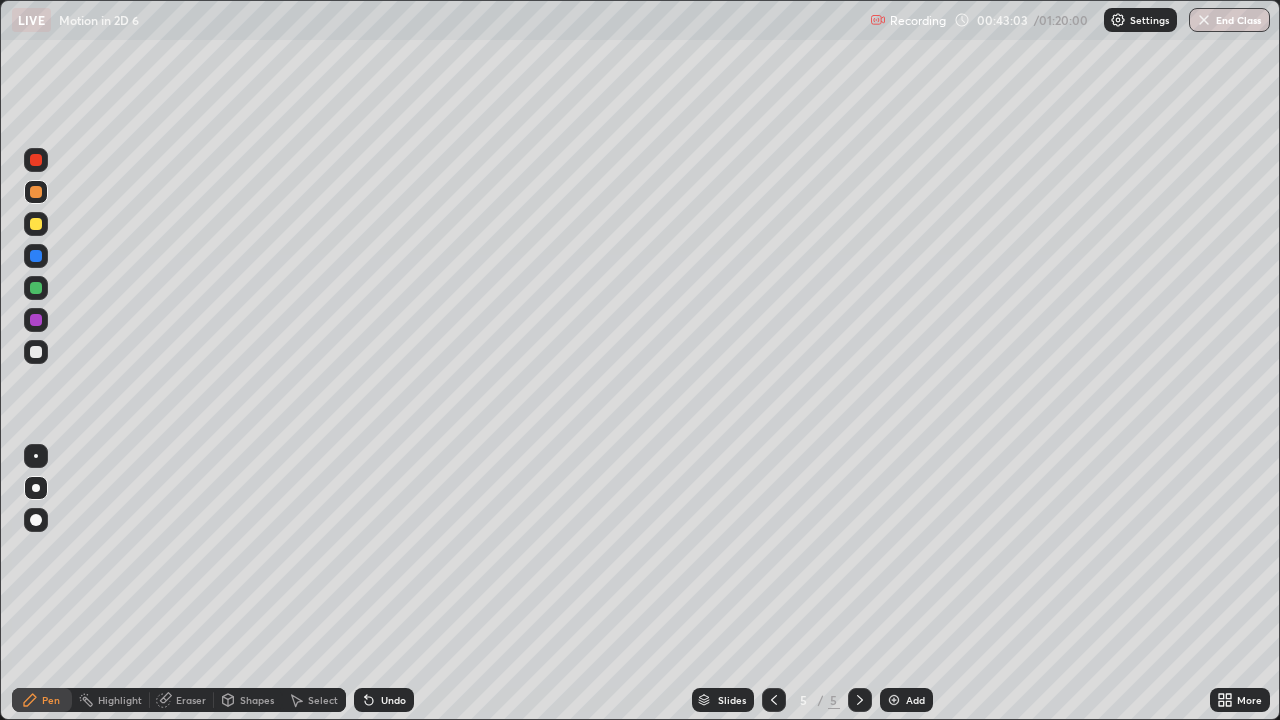 click at bounding box center [36, 352] 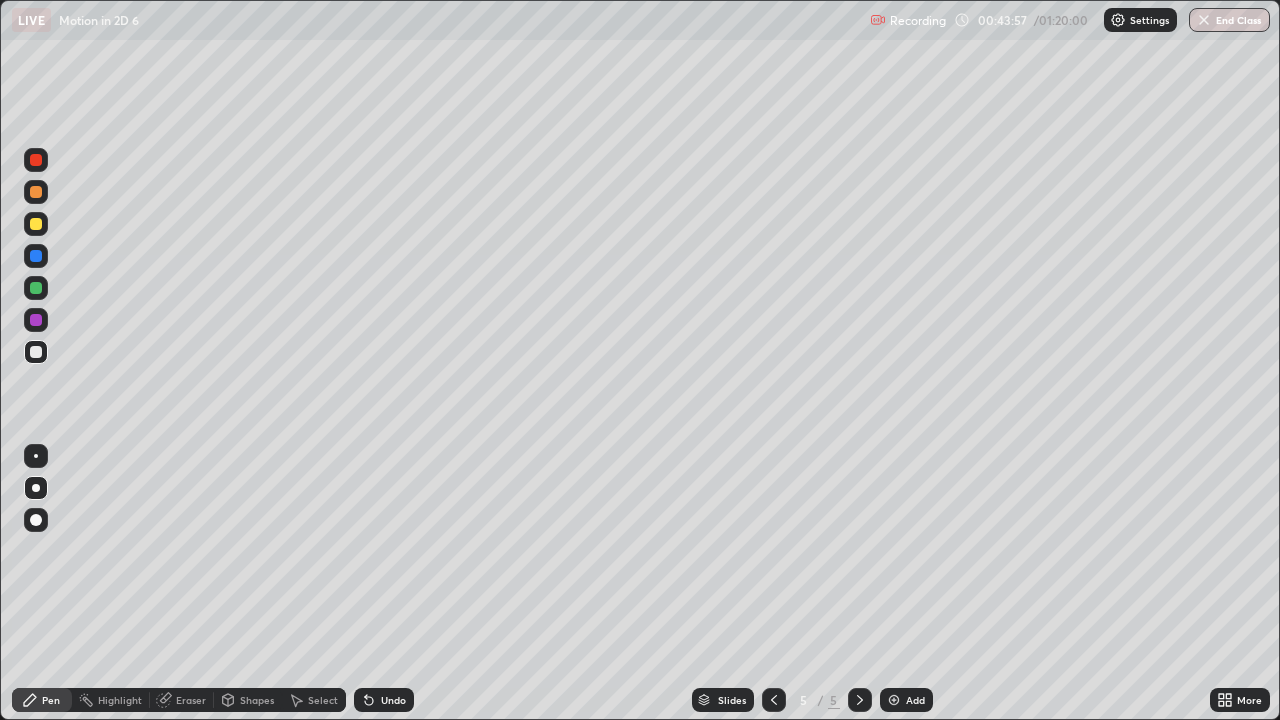 click on "Undo" at bounding box center [393, 700] 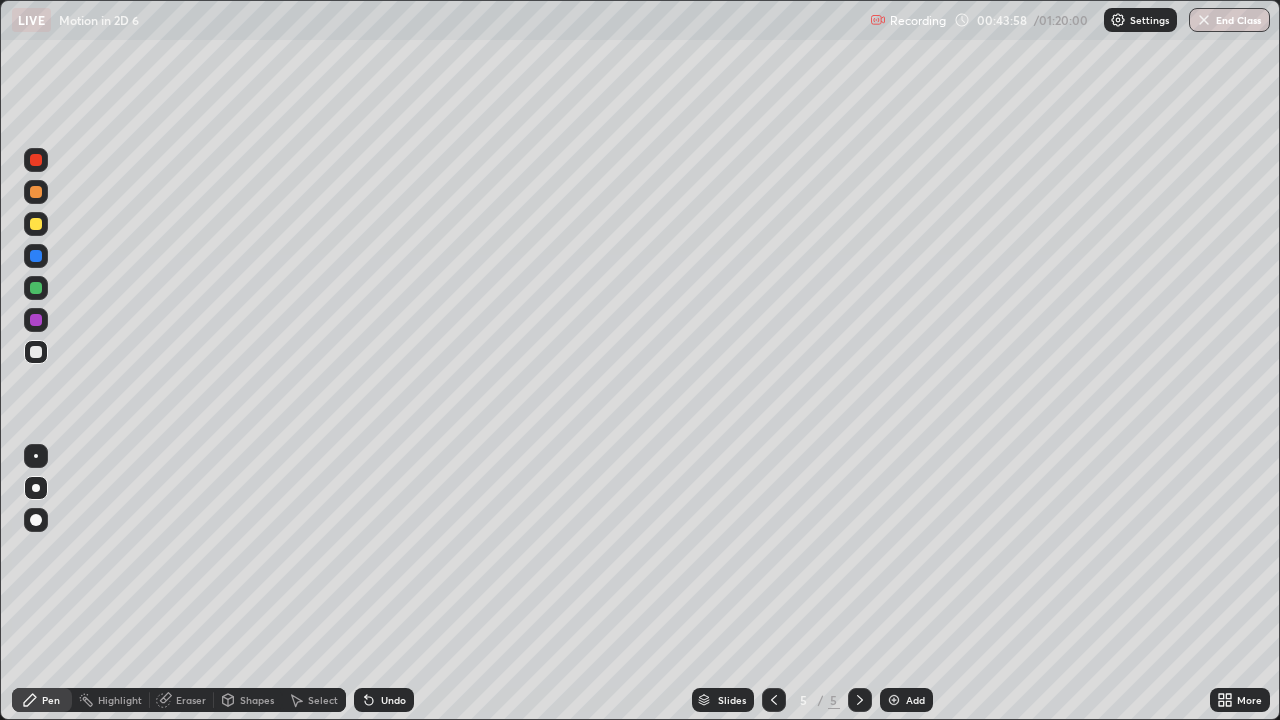 click on "Undo" at bounding box center (384, 700) 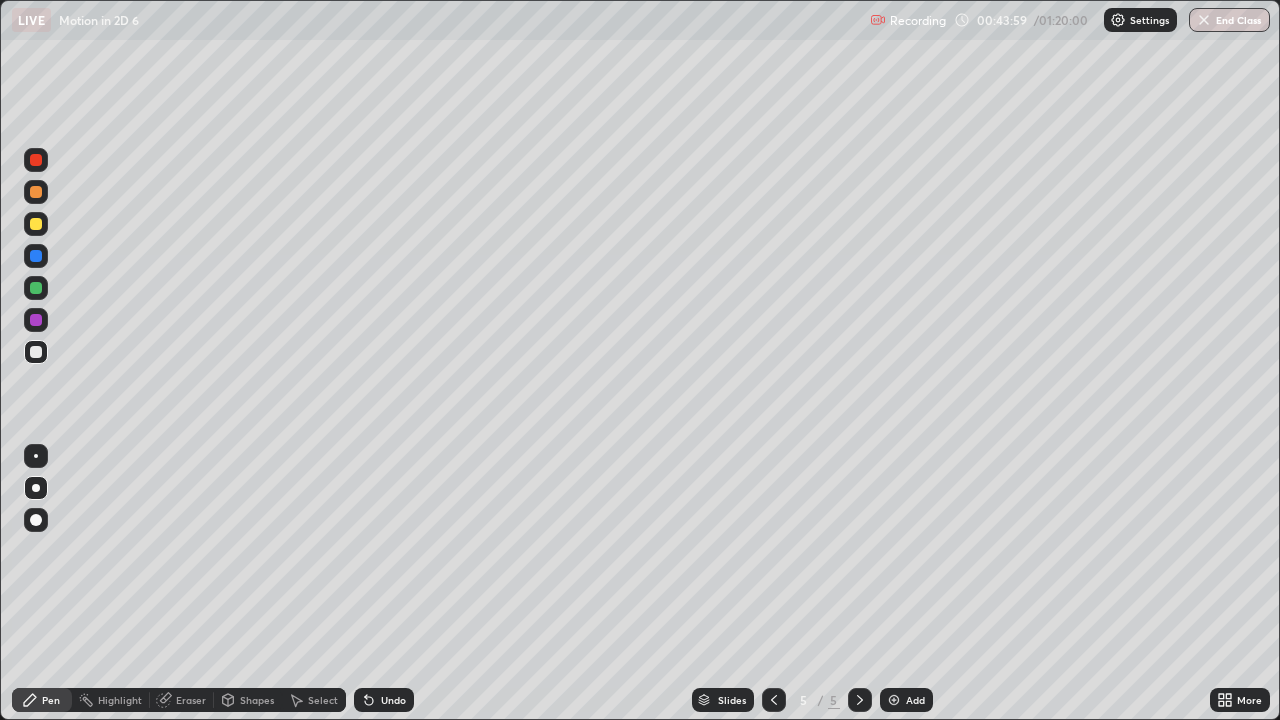click on "Undo" at bounding box center (393, 700) 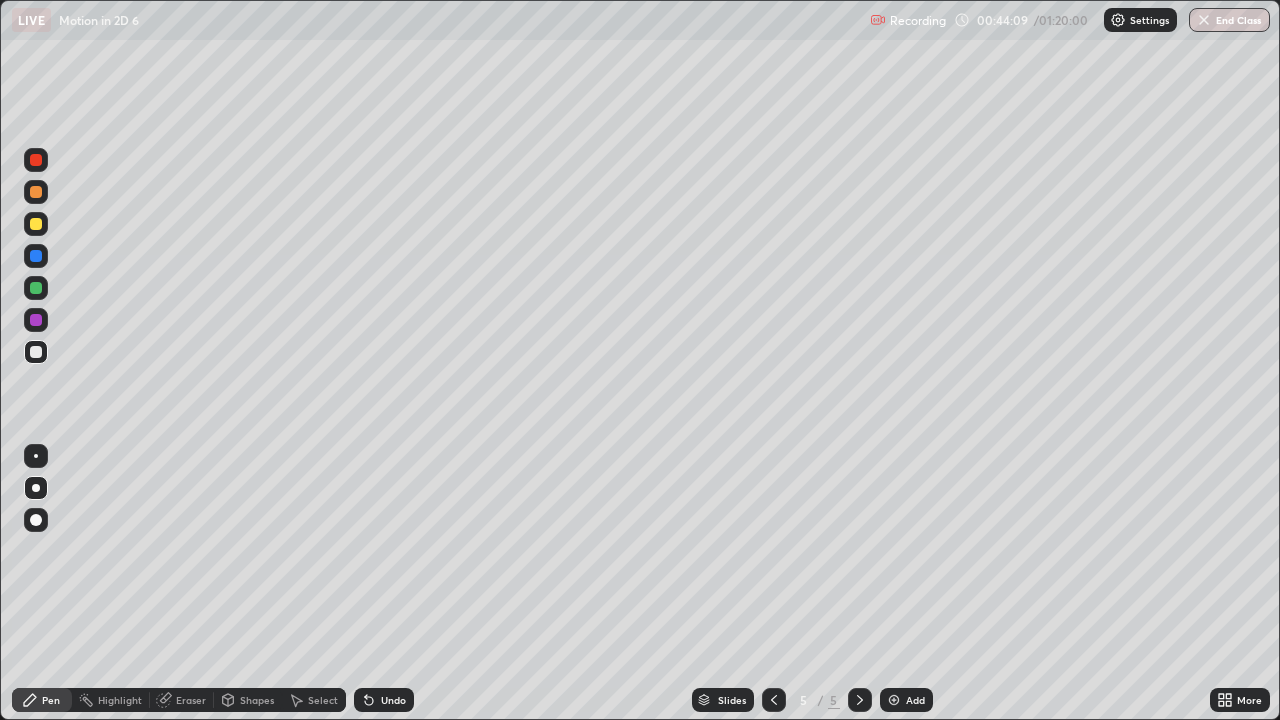 click at bounding box center (36, 224) 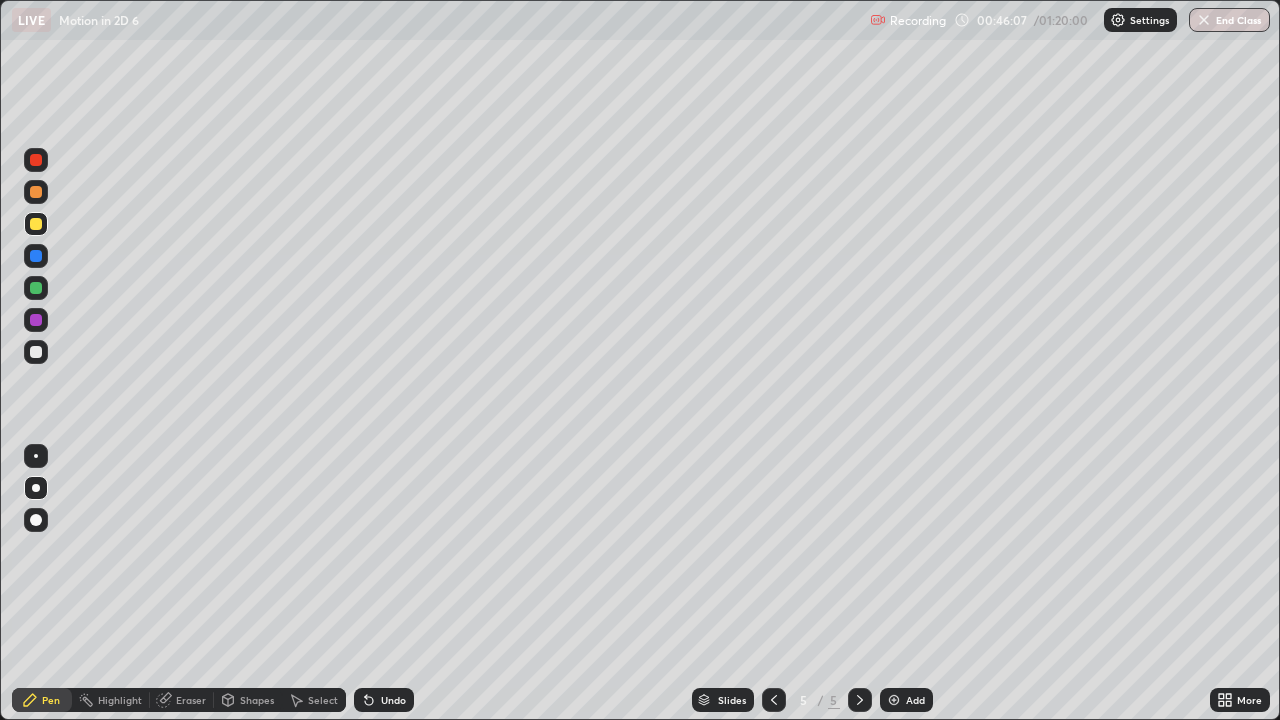 click 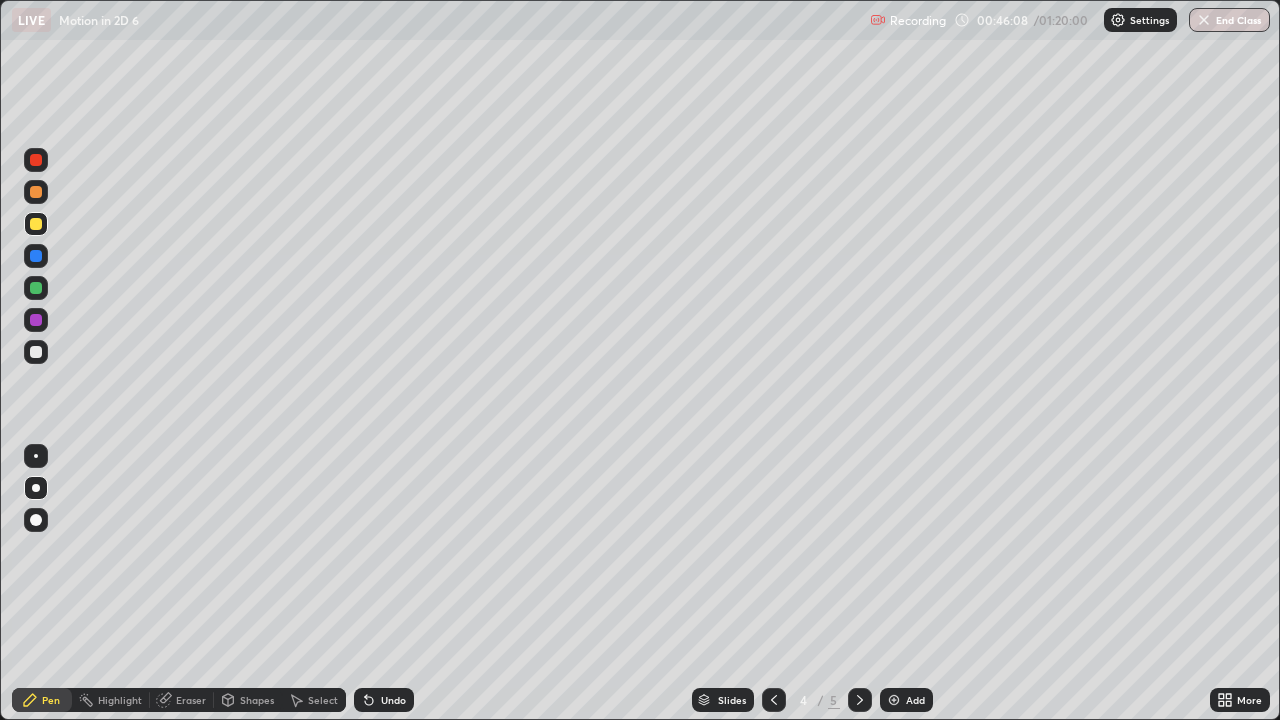 click 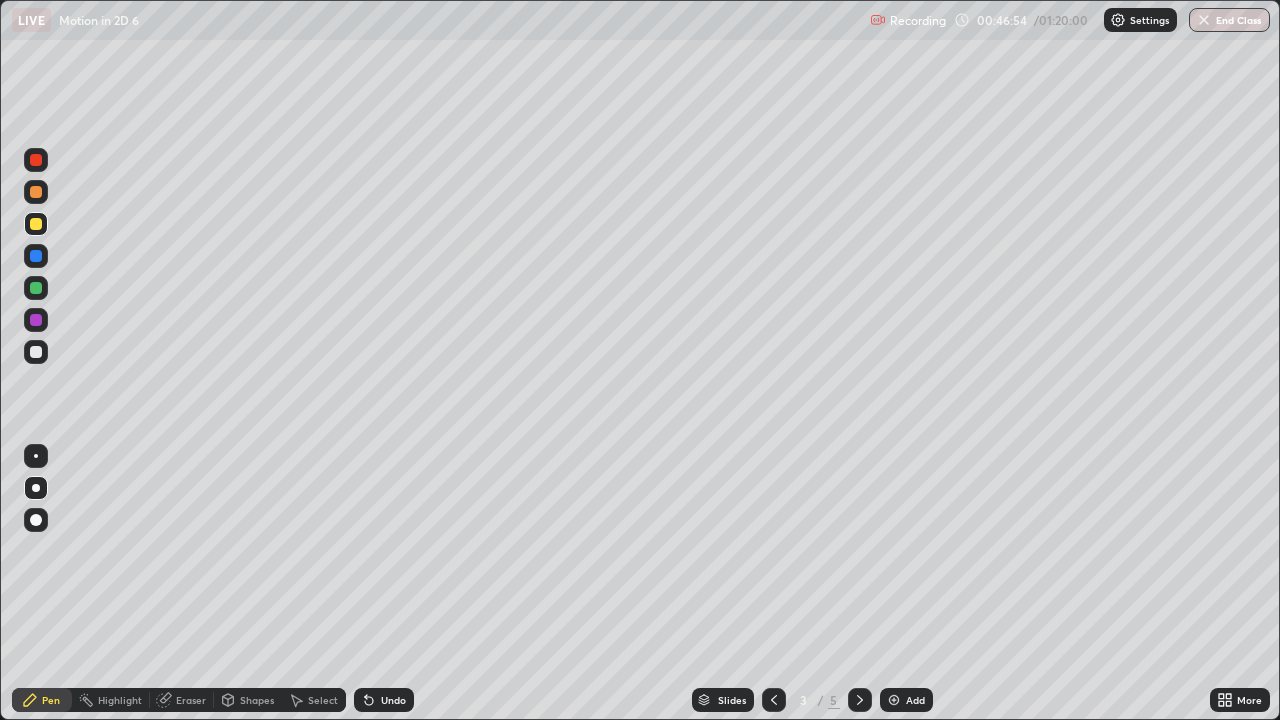 click 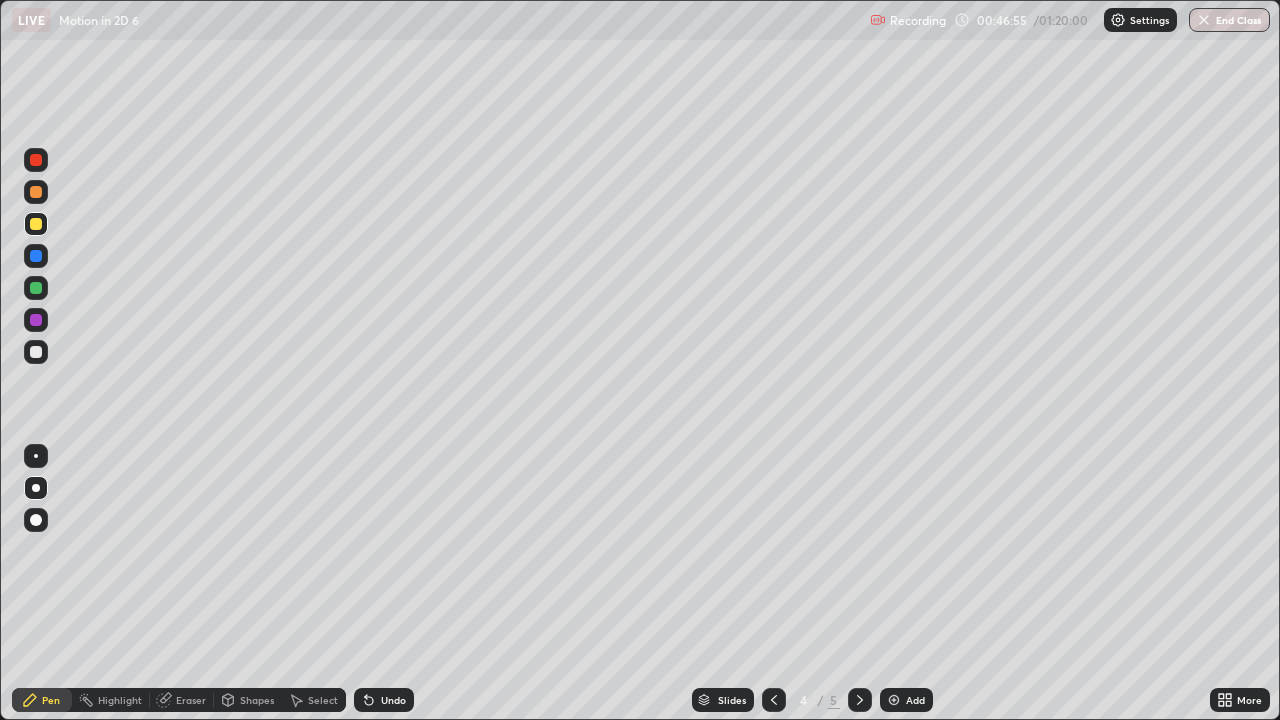 click 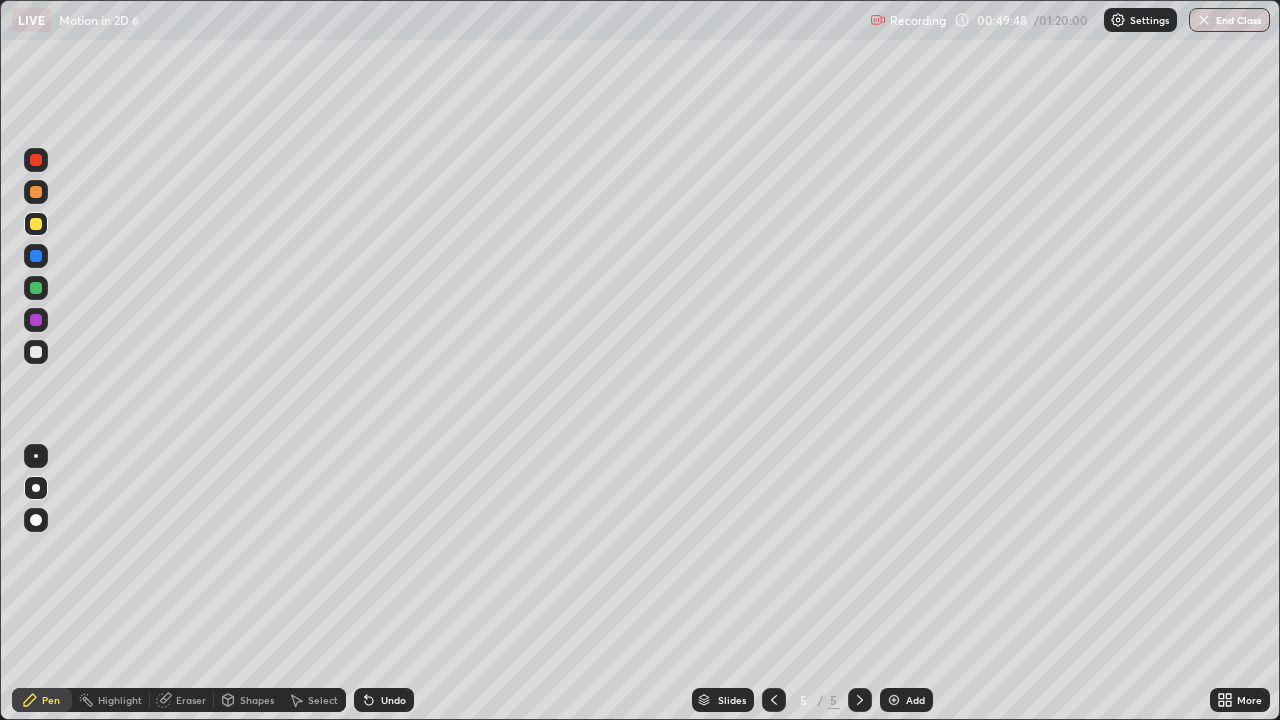 click on "Undo" at bounding box center (384, 700) 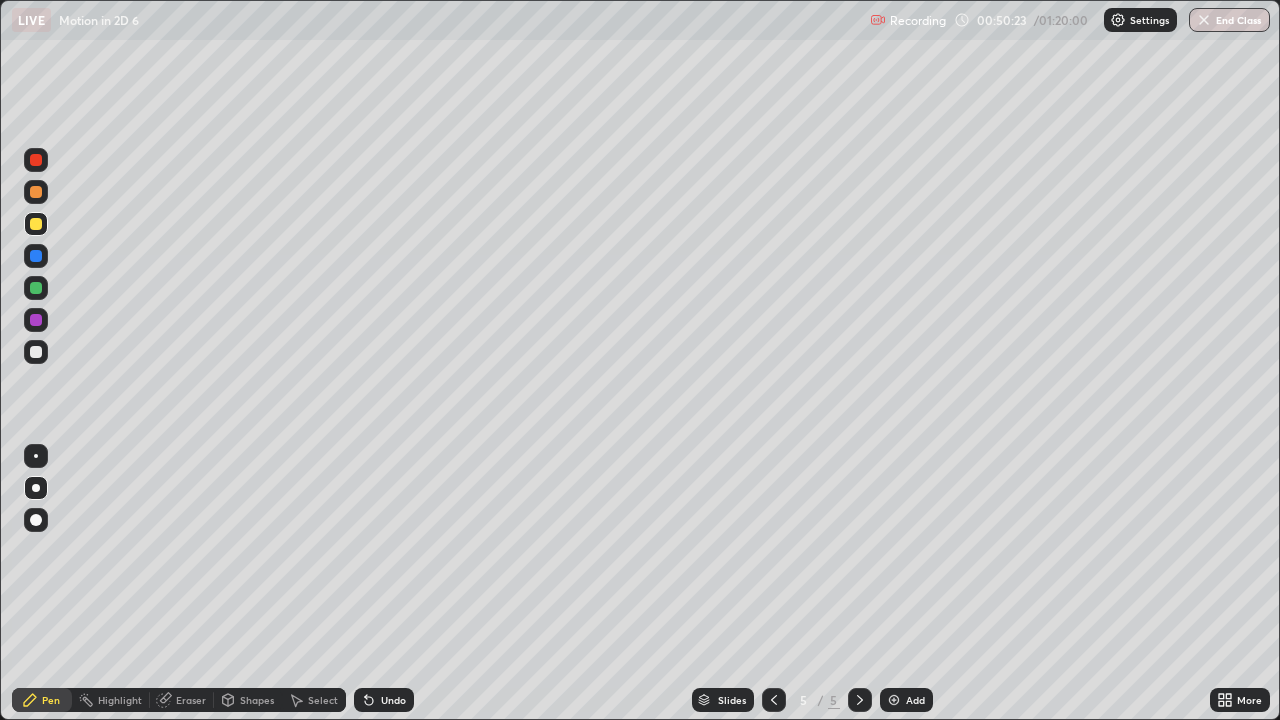 click on "Add" at bounding box center [906, 700] 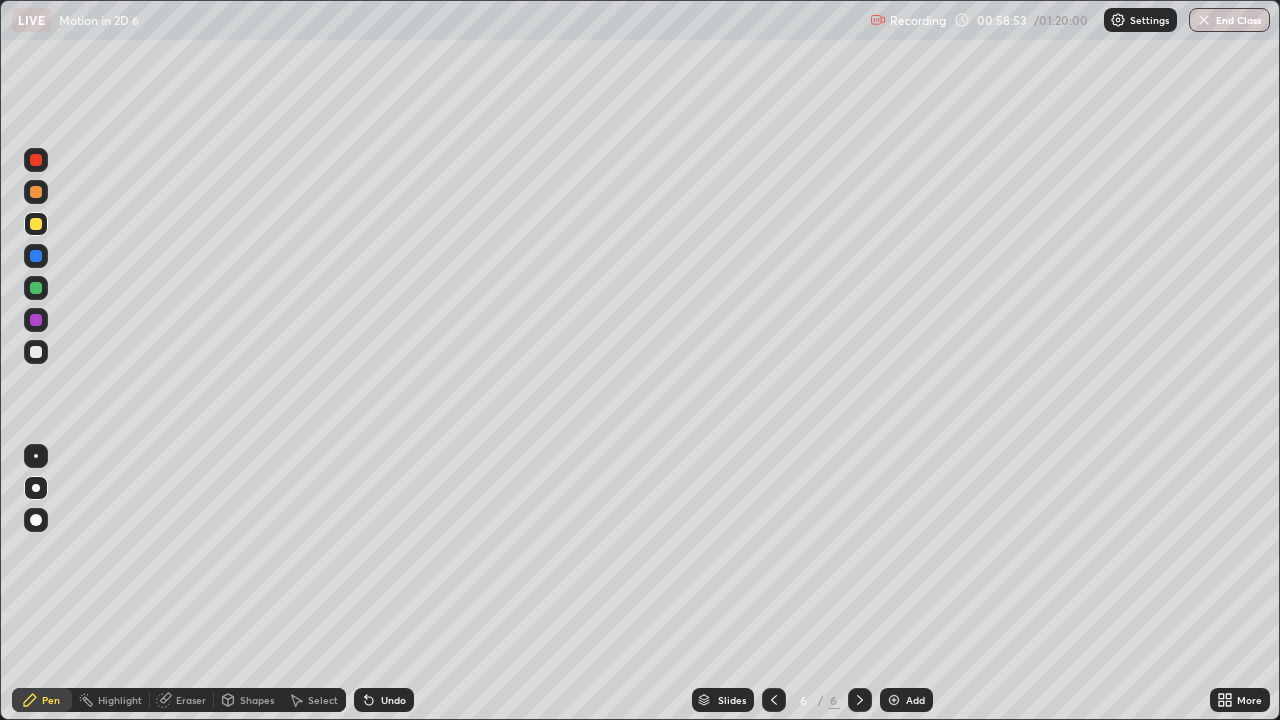 click at bounding box center [36, 160] 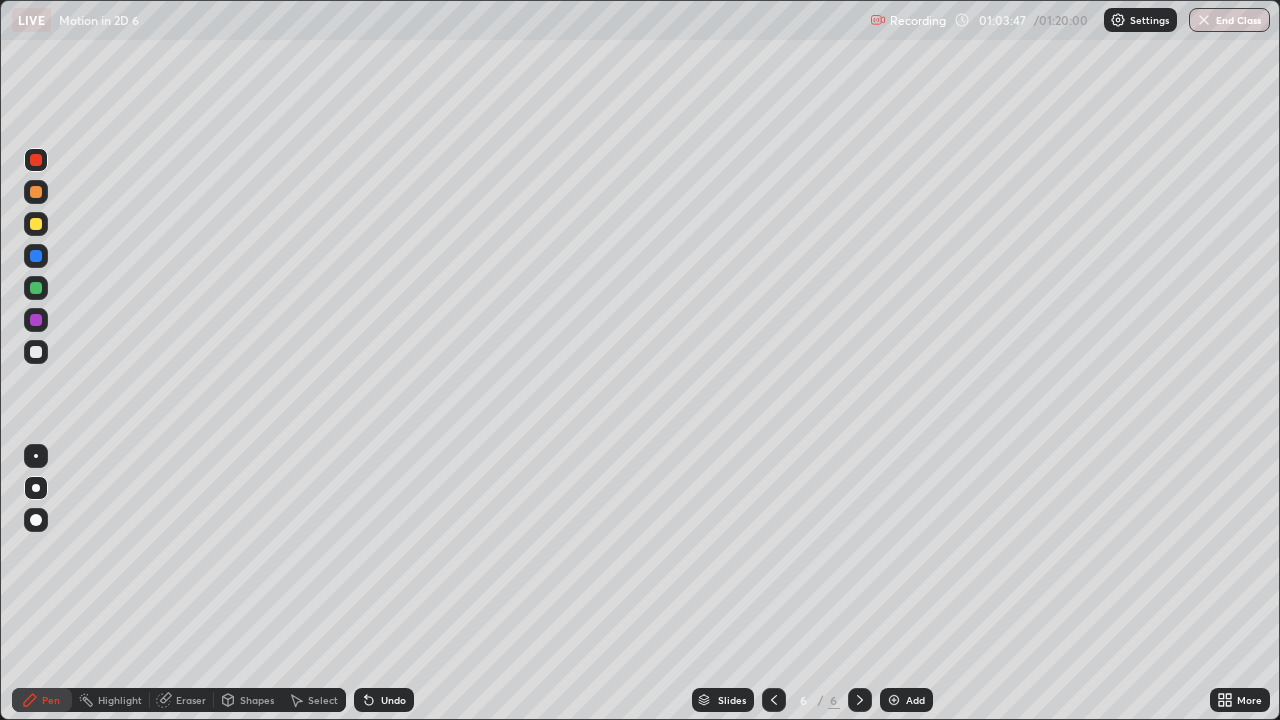 click on "Add" at bounding box center [906, 700] 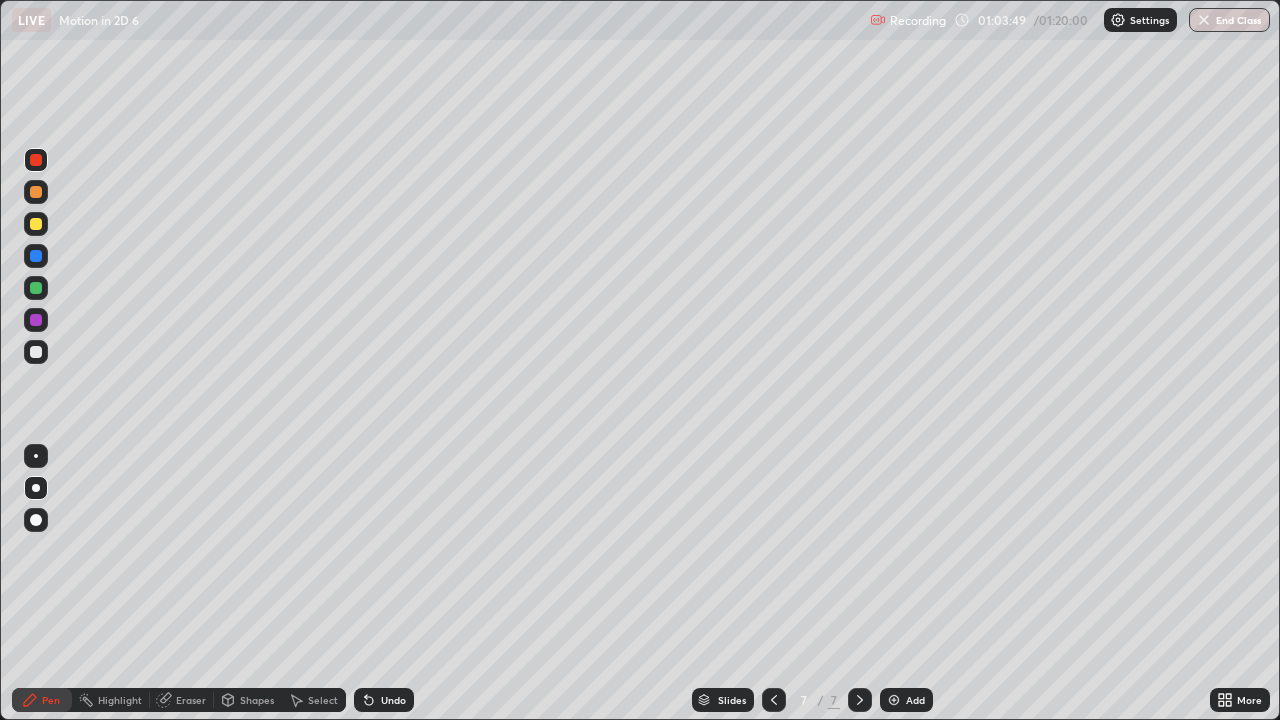 click at bounding box center (36, 352) 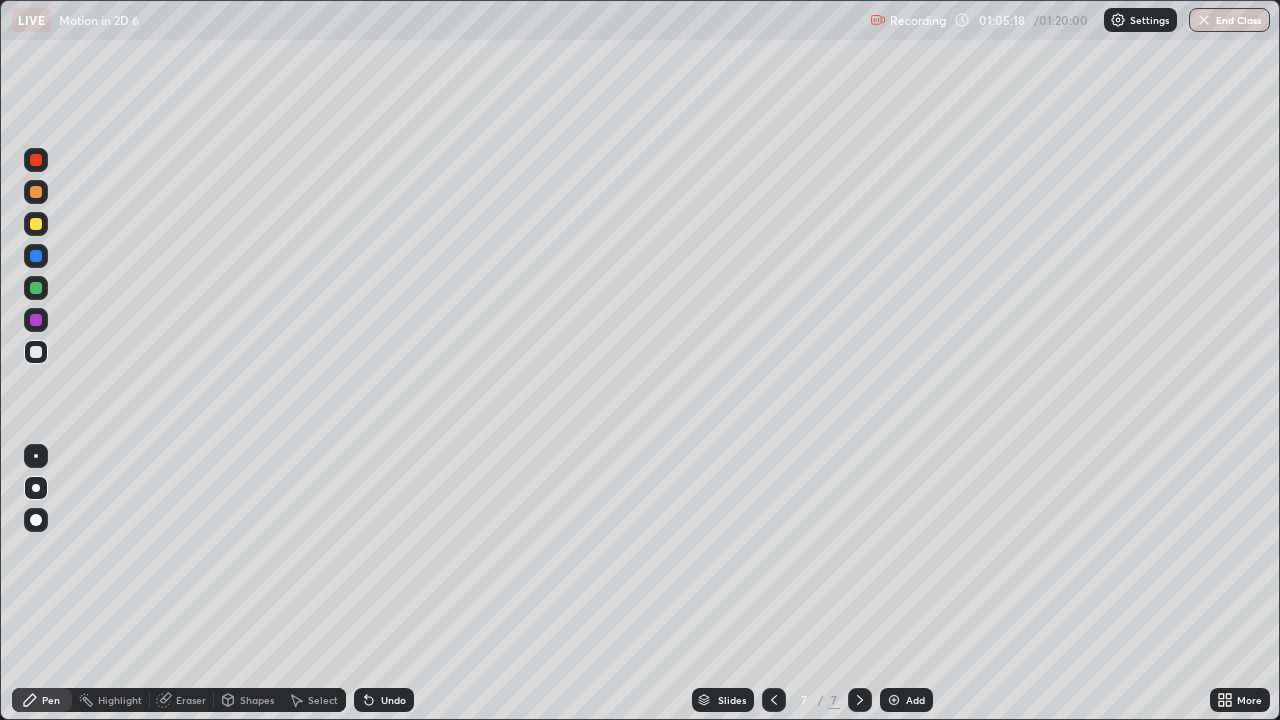 click at bounding box center (36, 224) 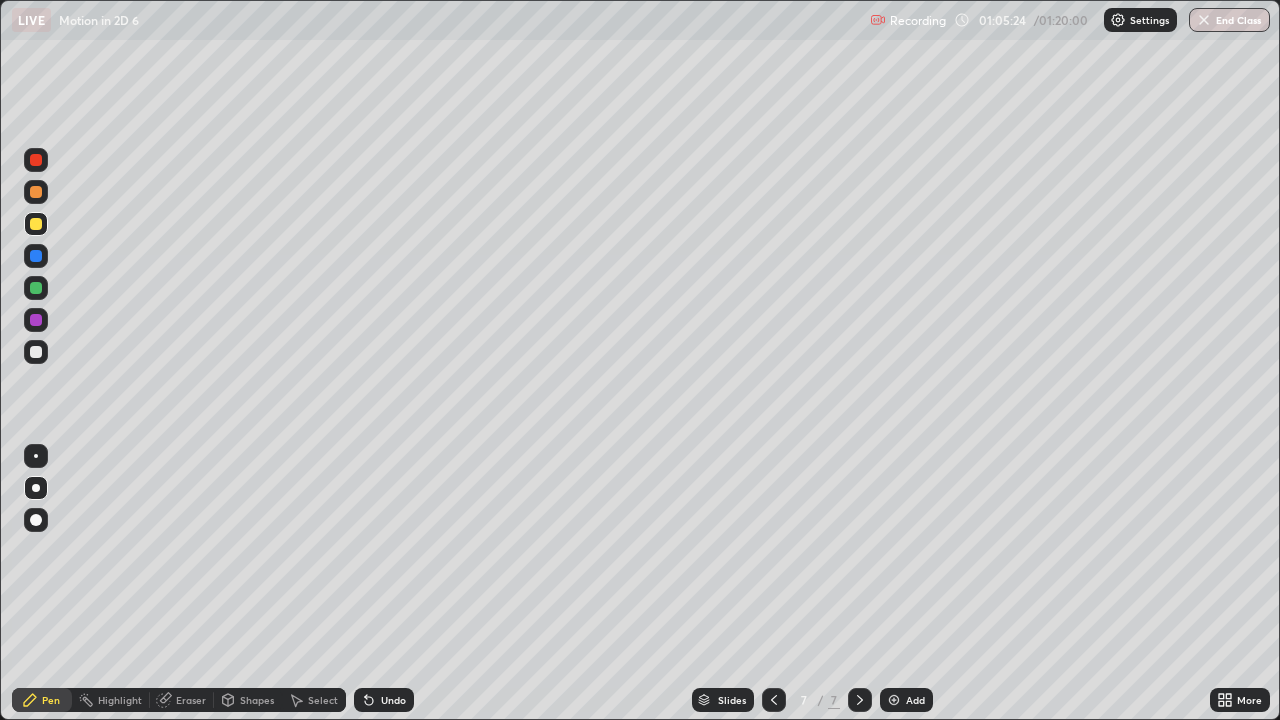 click on "Undo" at bounding box center (393, 700) 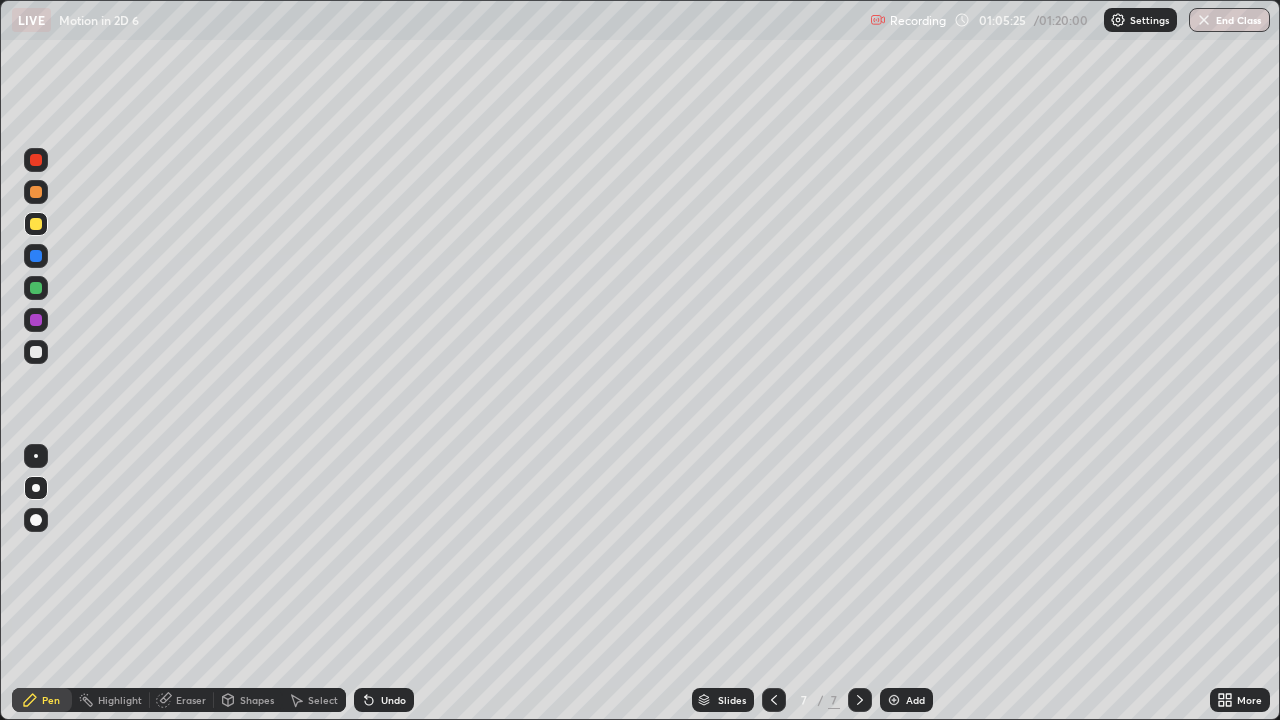 click on "Undo" at bounding box center [384, 700] 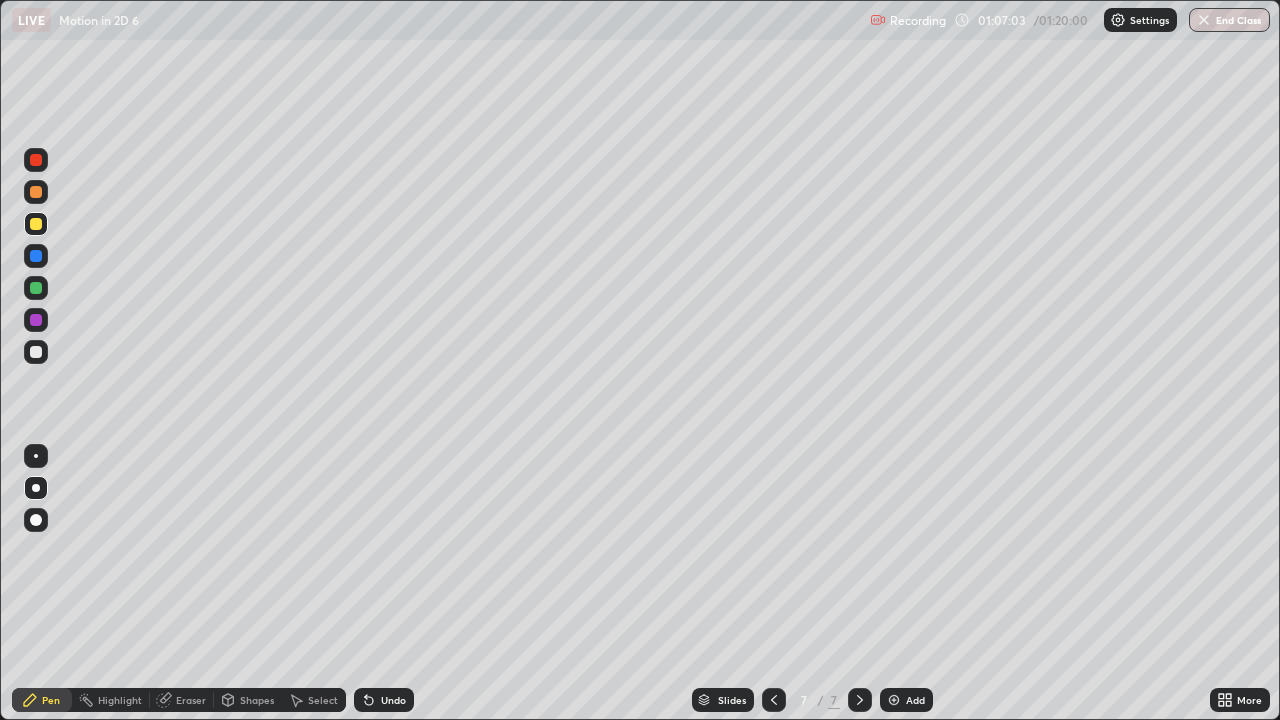 click at bounding box center (36, 224) 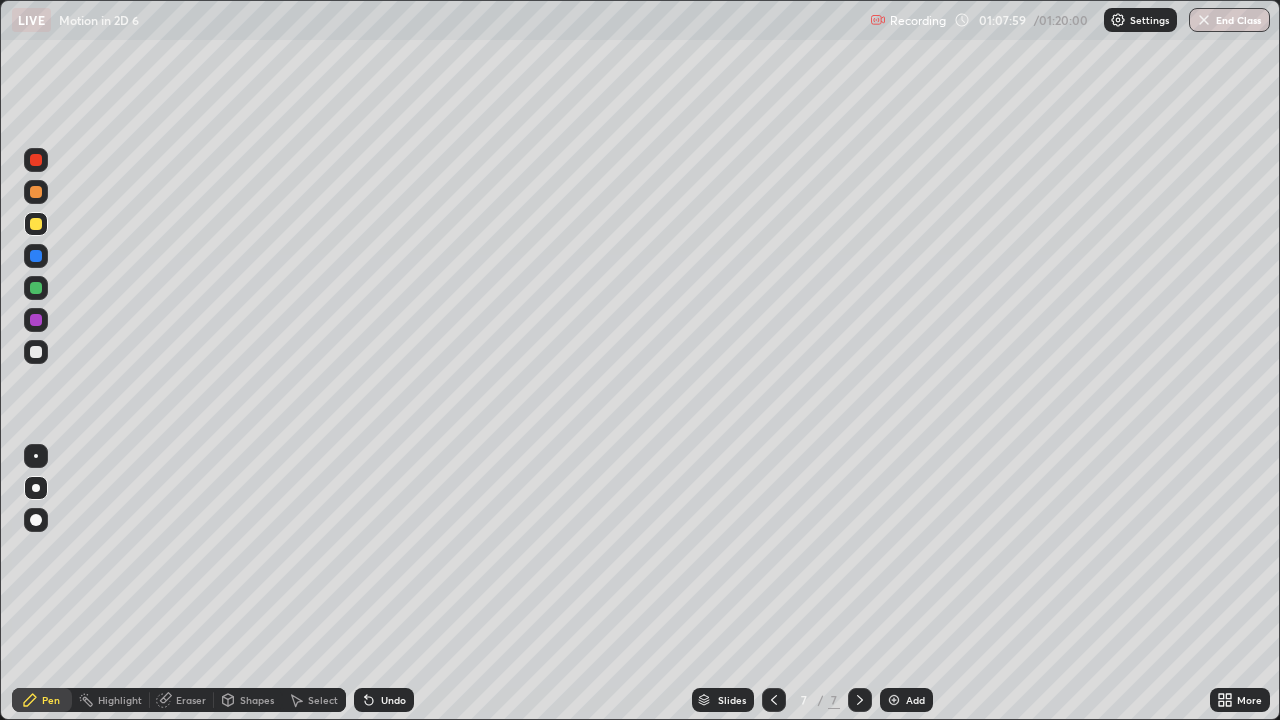 click on "Undo" at bounding box center [384, 700] 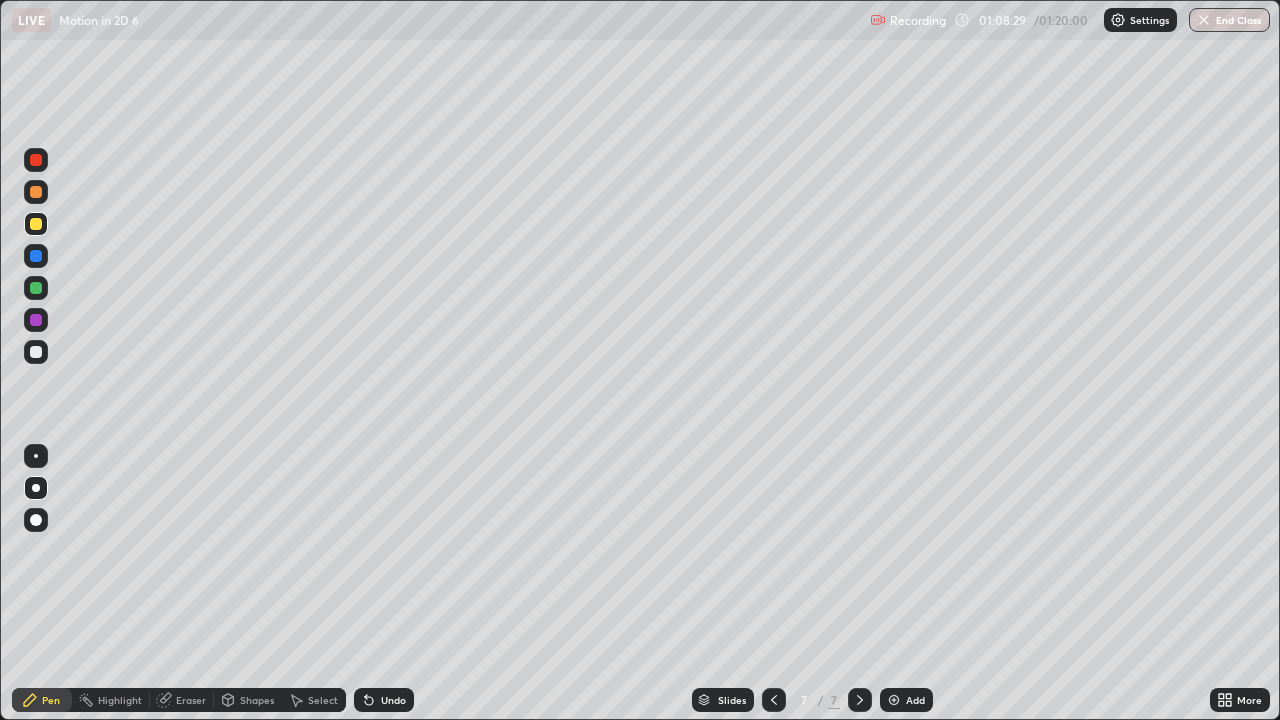 click on "Slides 7 / 7 Add" at bounding box center [812, 700] 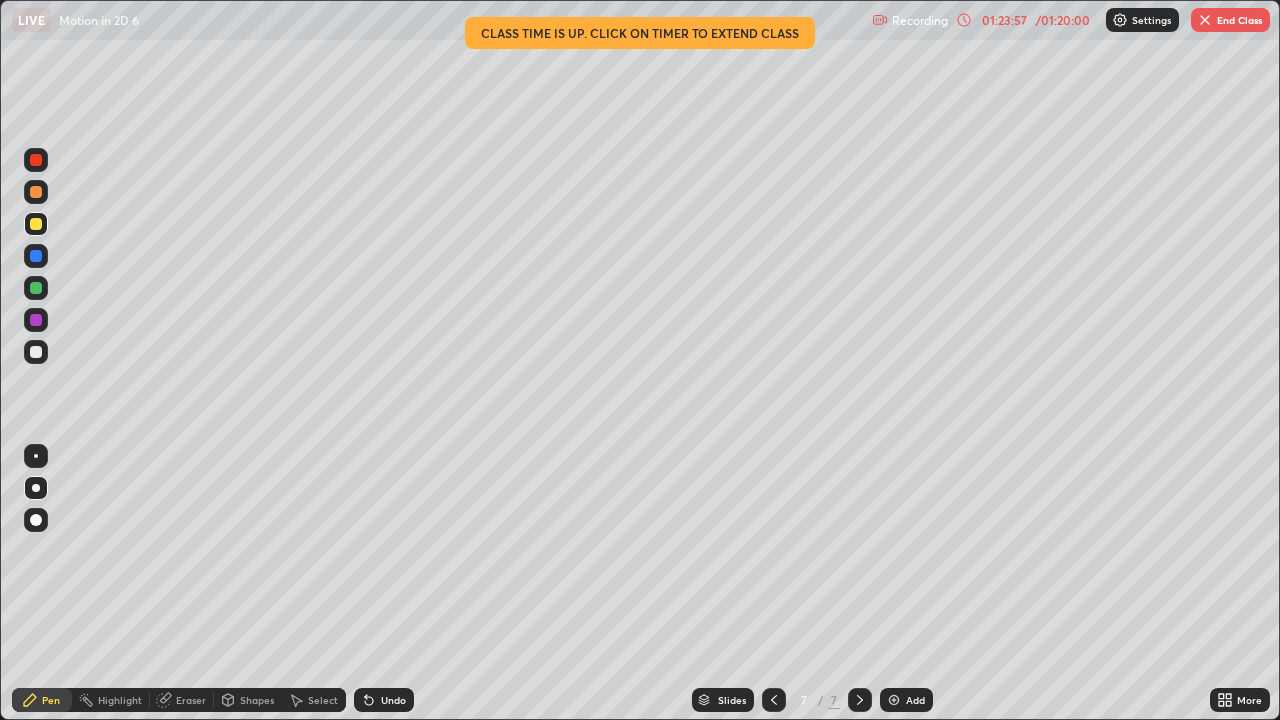 click on "Eraser" at bounding box center (182, 700) 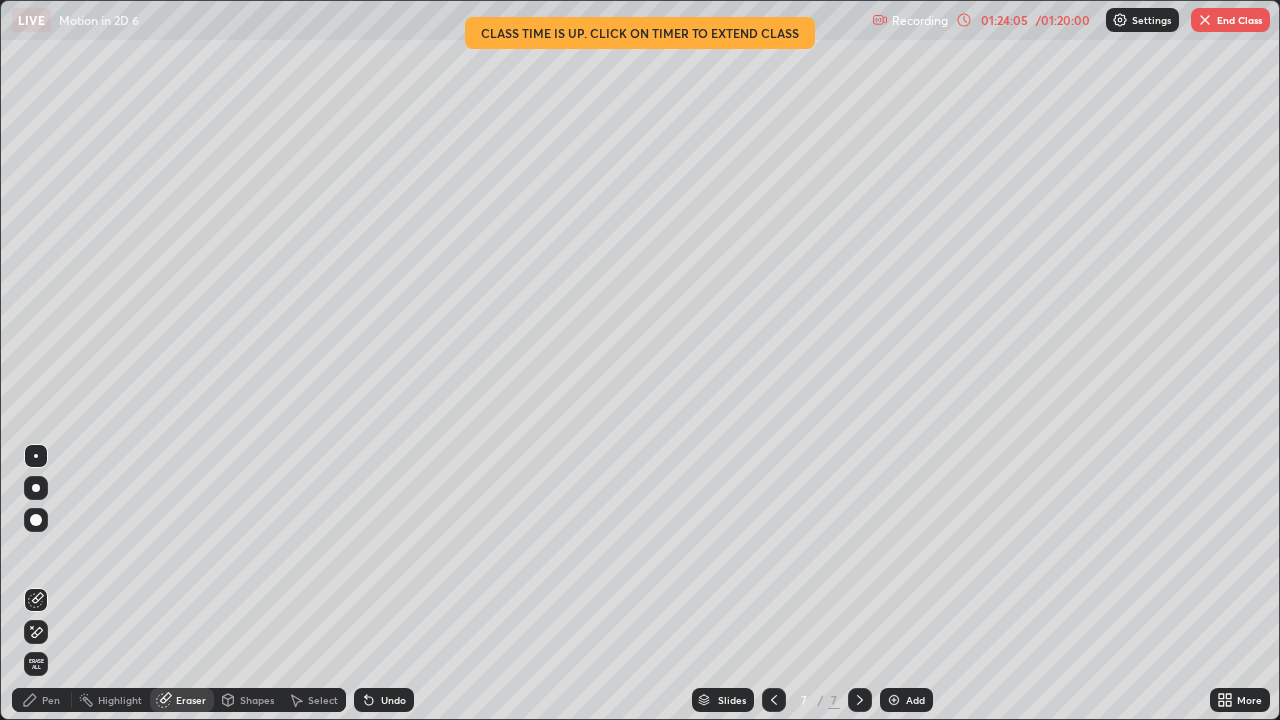 click on "Pen" at bounding box center [51, 700] 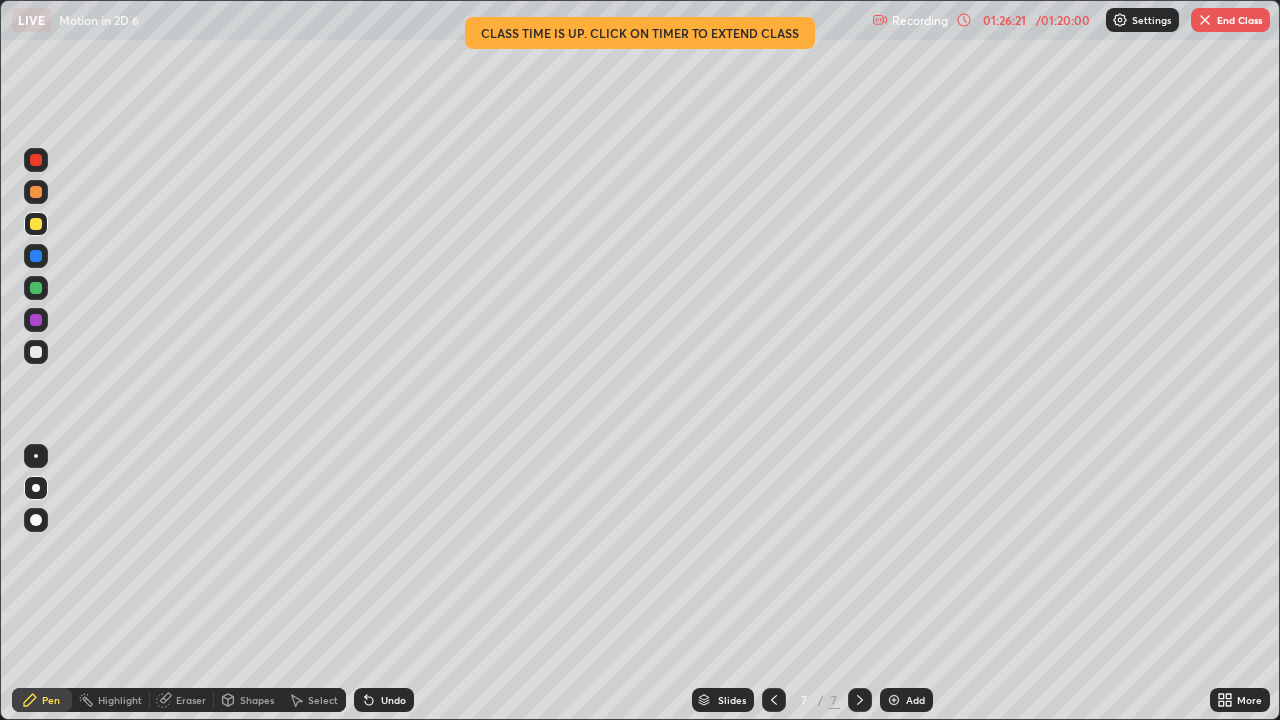 click on "End Class" at bounding box center (1230, 20) 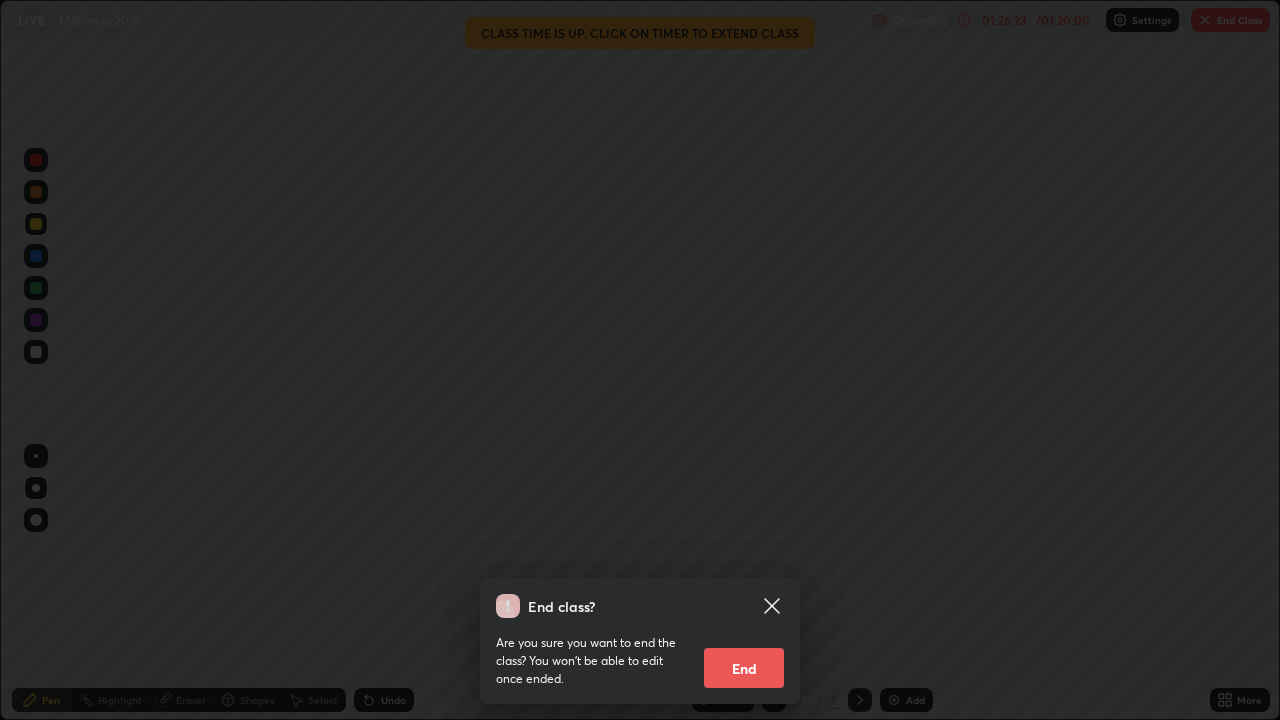 click on "End" at bounding box center (744, 668) 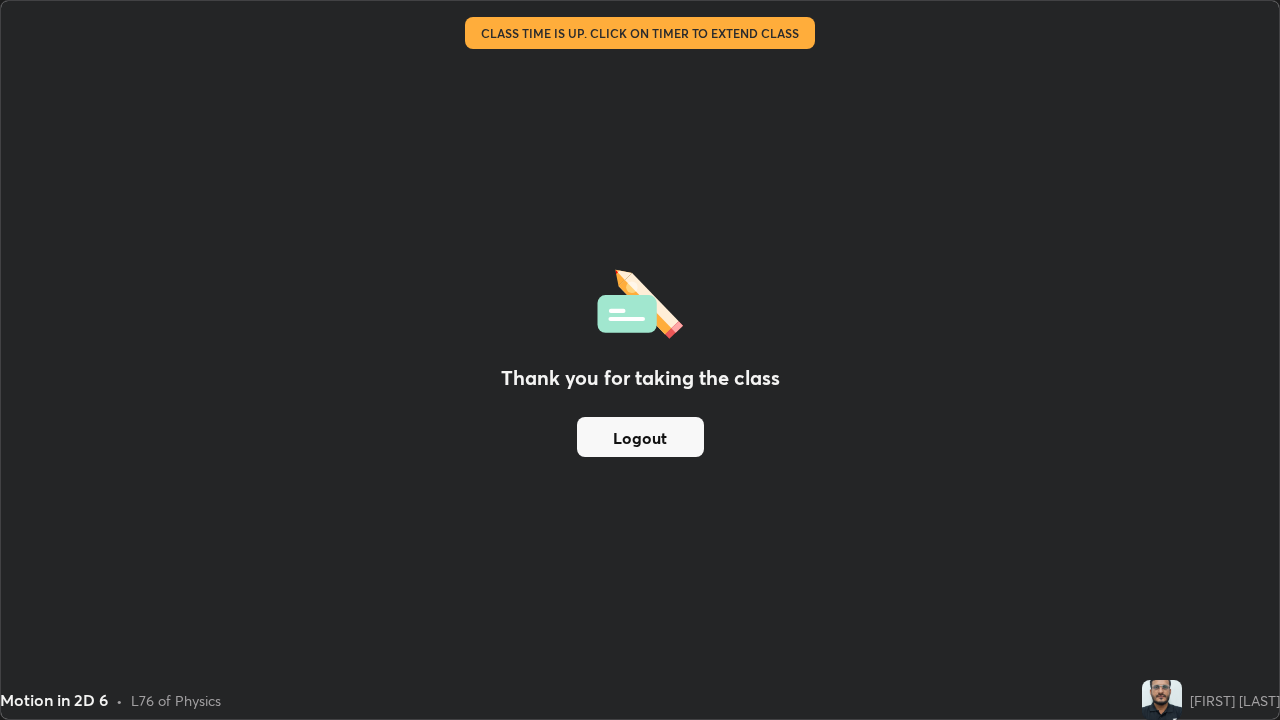 click on "Logout" at bounding box center [640, 437] 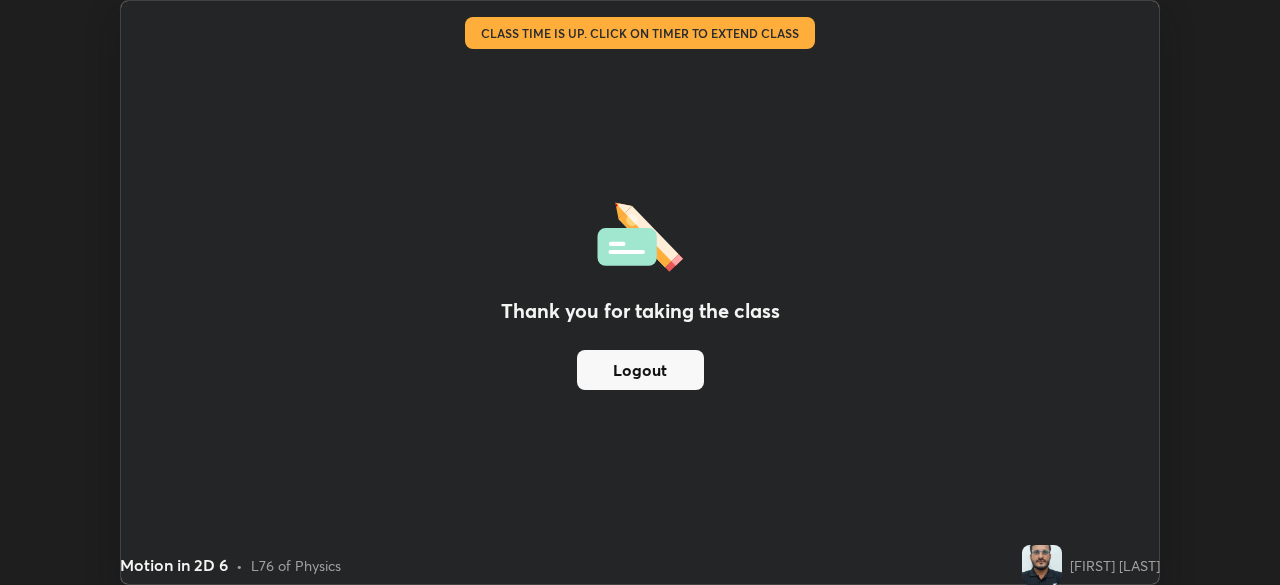 scroll, scrollTop: 585, scrollLeft: 1280, axis: both 